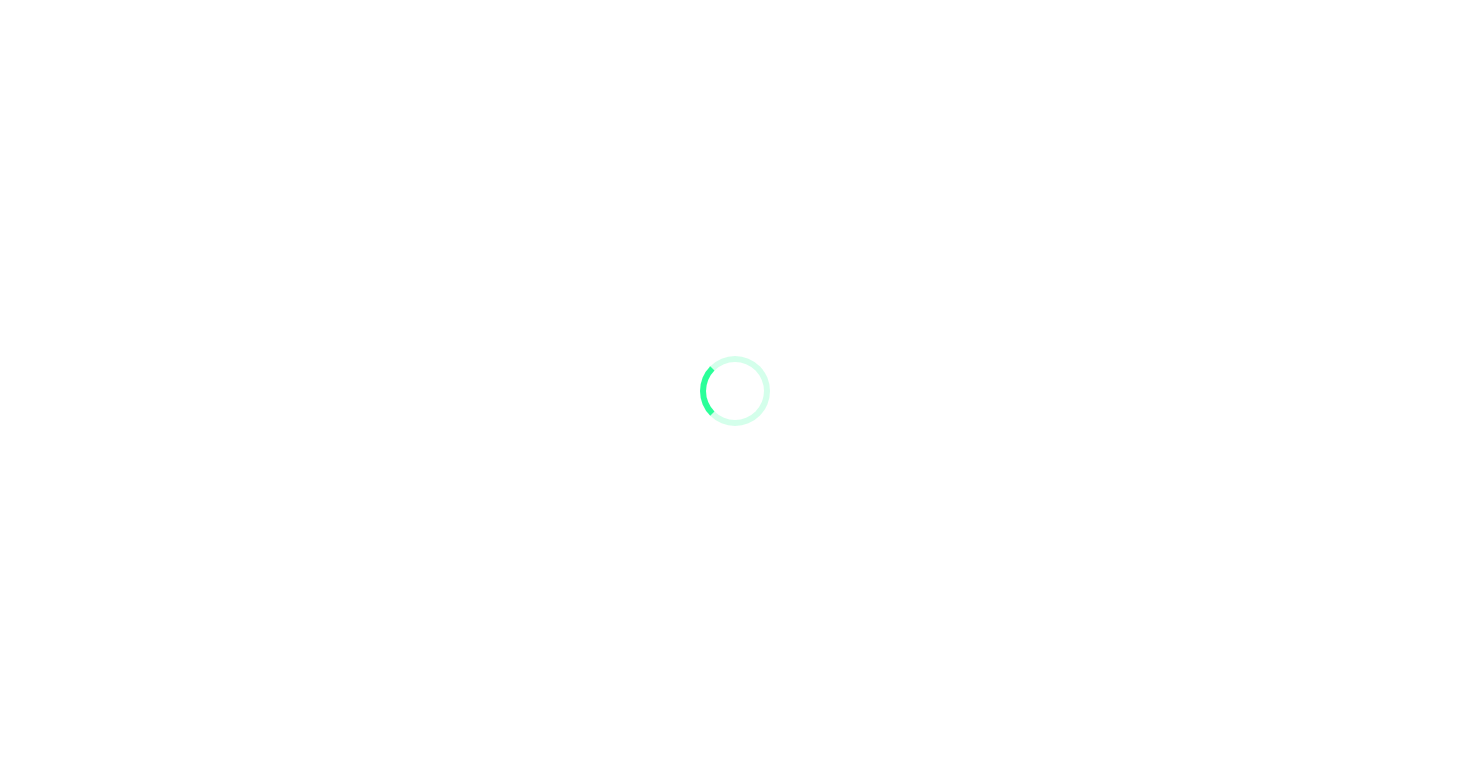 scroll, scrollTop: 0, scrollLeft: 0, axis: both 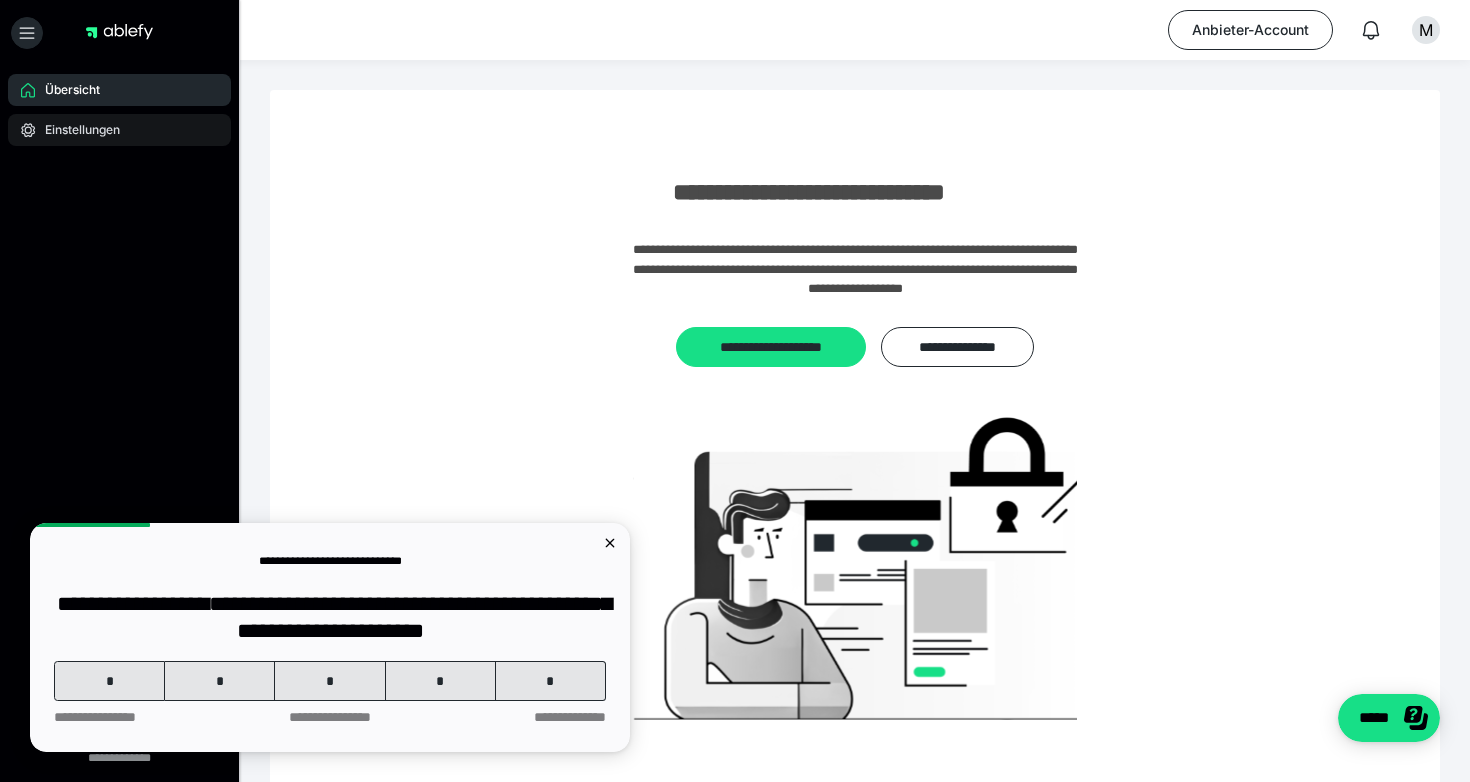 click on "Einstellungen" at bounding box center (119, 130) 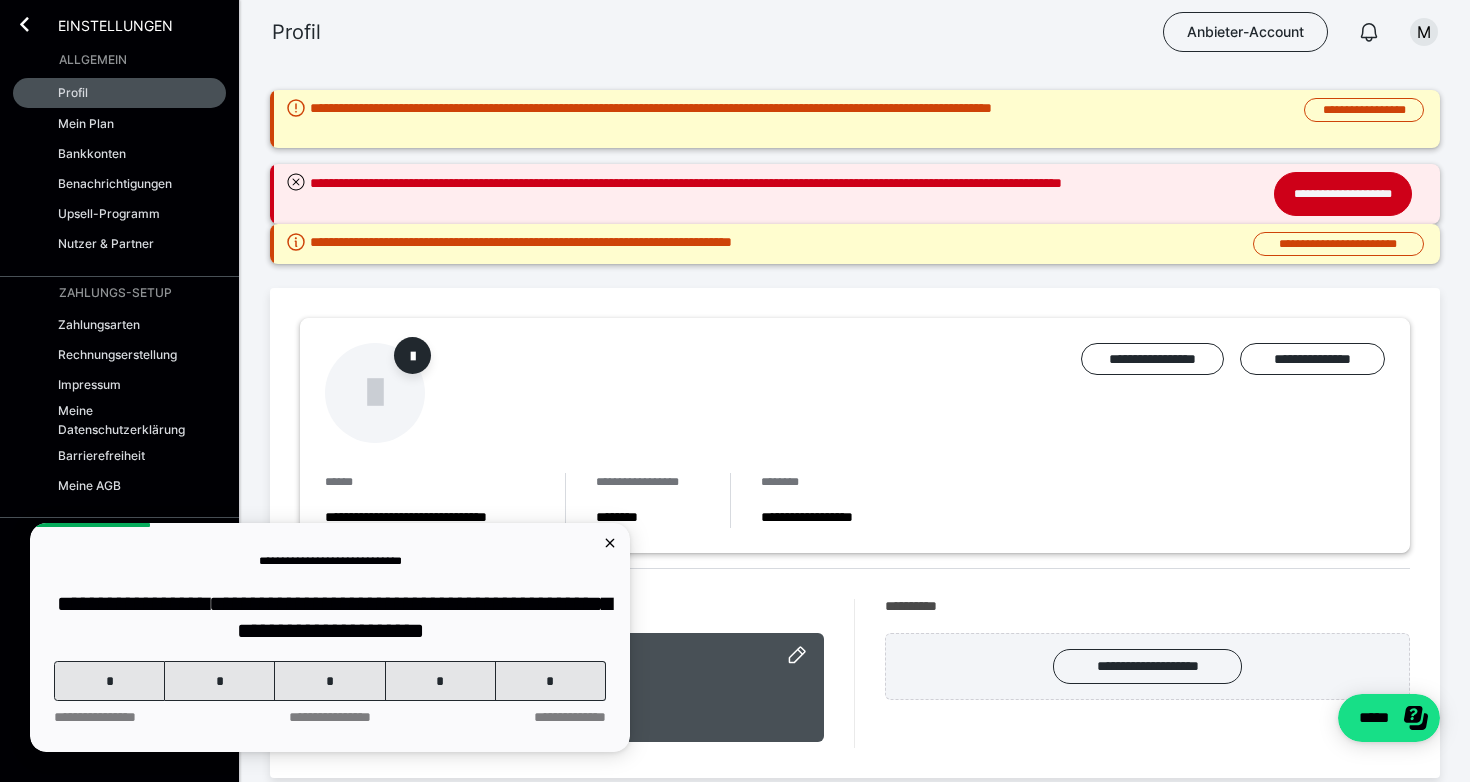 click on "Einstellungen" at bounding box center [101, 24] 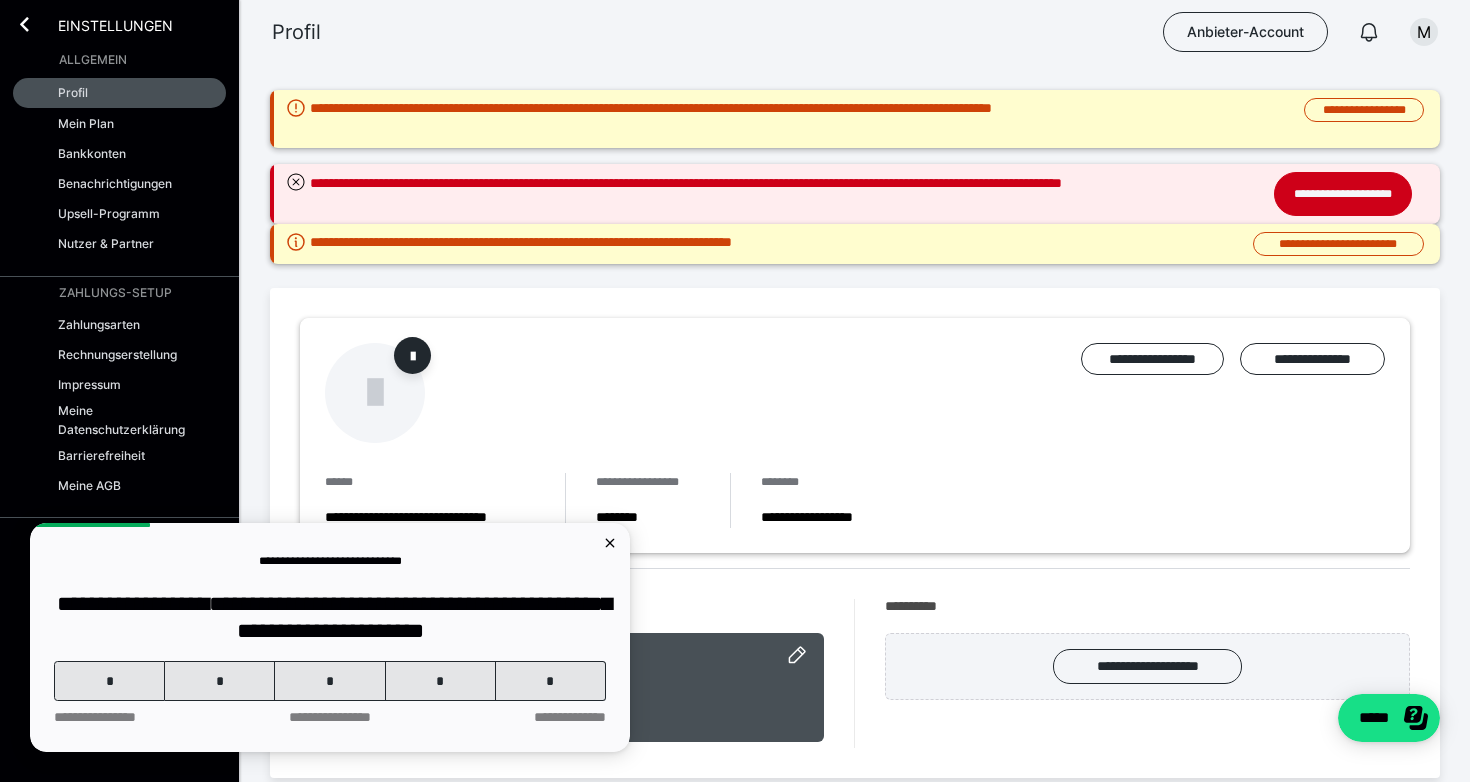click on "Einstellungen" at bounding box center (119, 22) 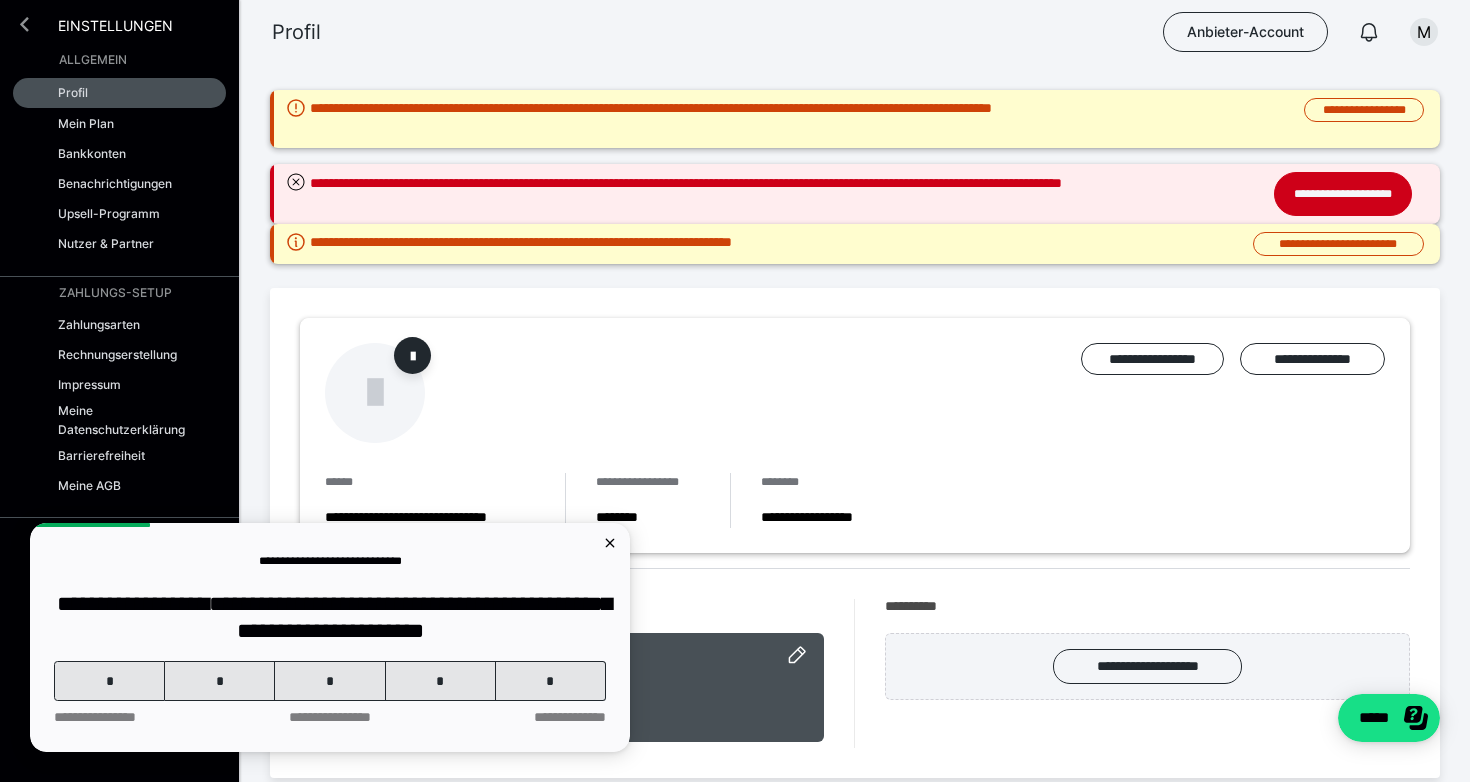 click at bounding box center [24, 24] 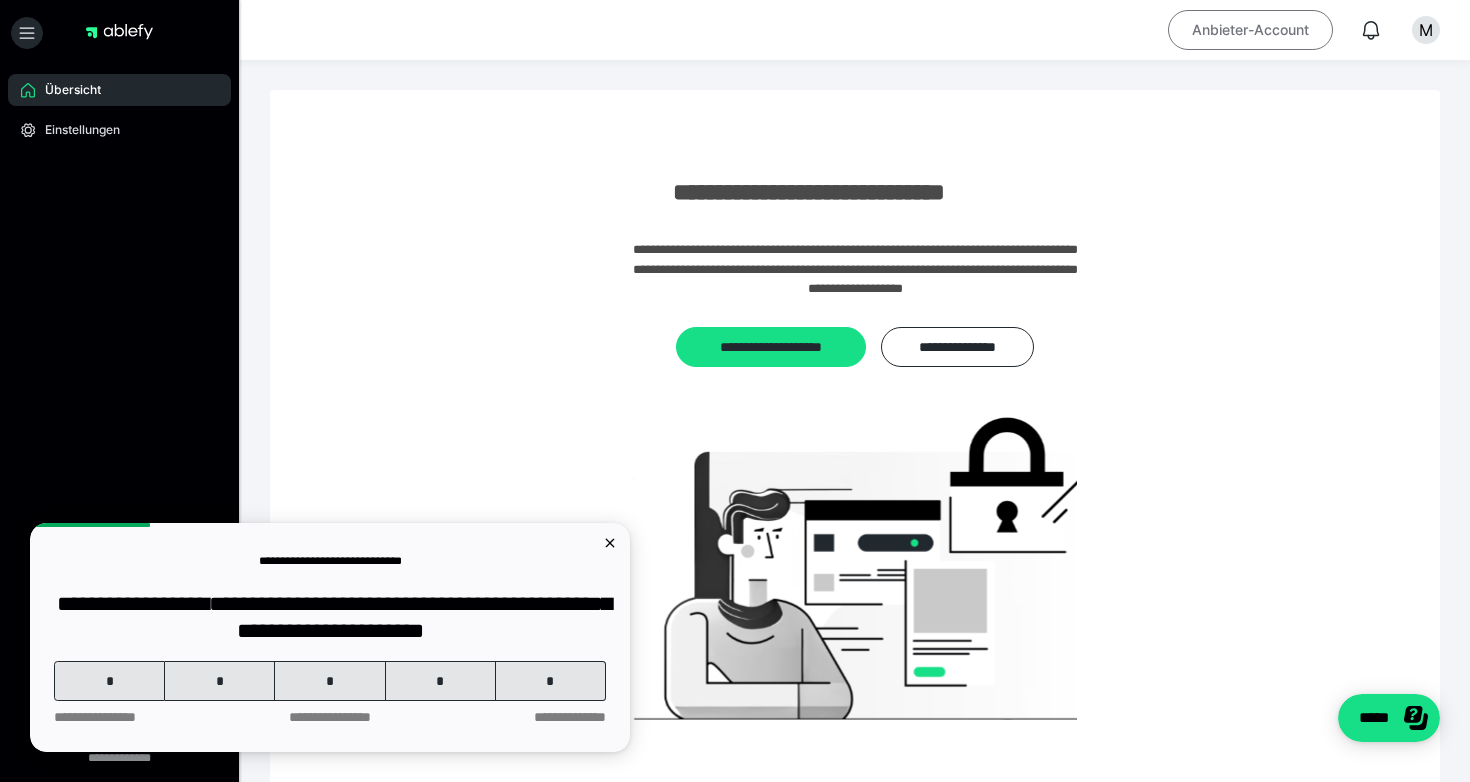 click on "Anbieter-Account" at bounding box center [1250, 30] 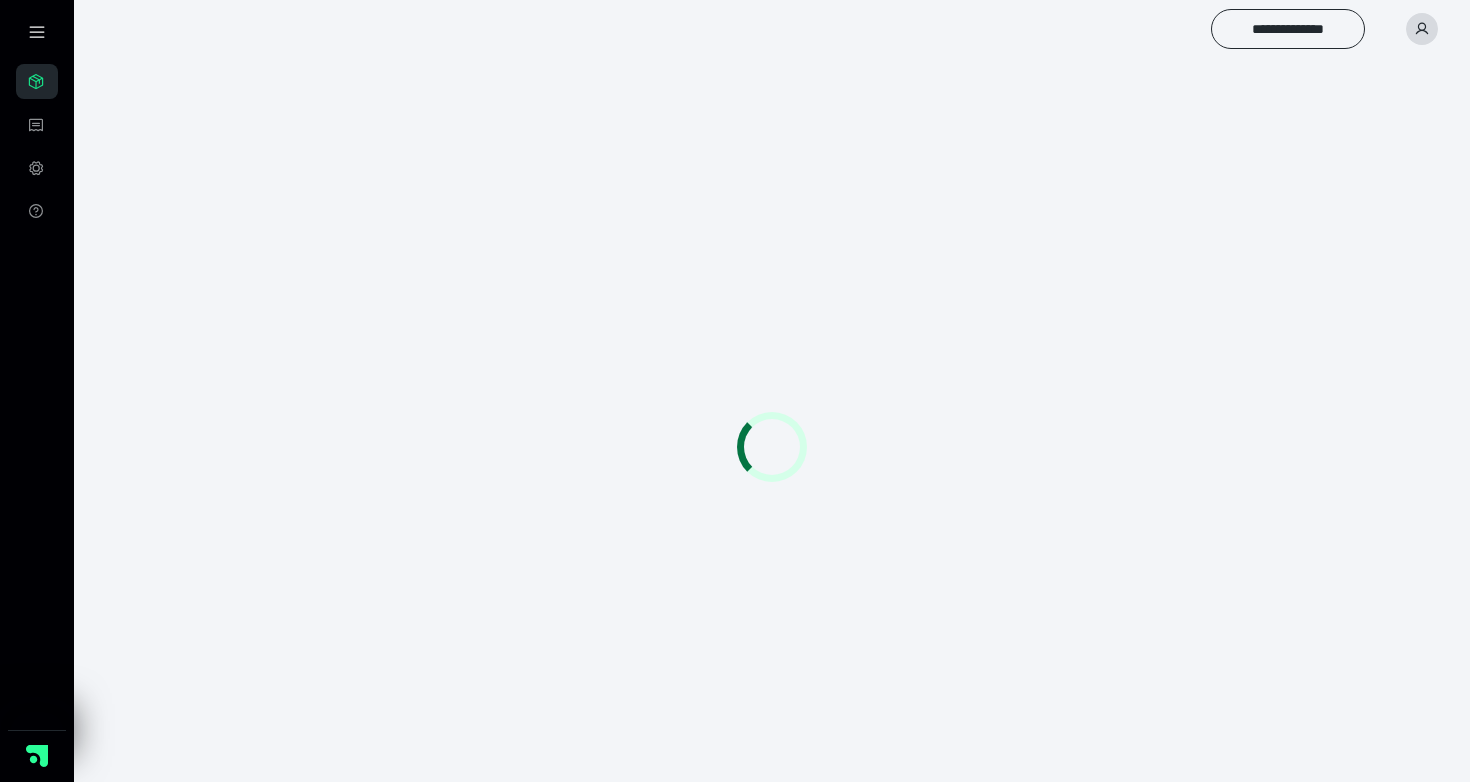 scroll, scrollTop: 0, scrollLeft: 0, axis: both 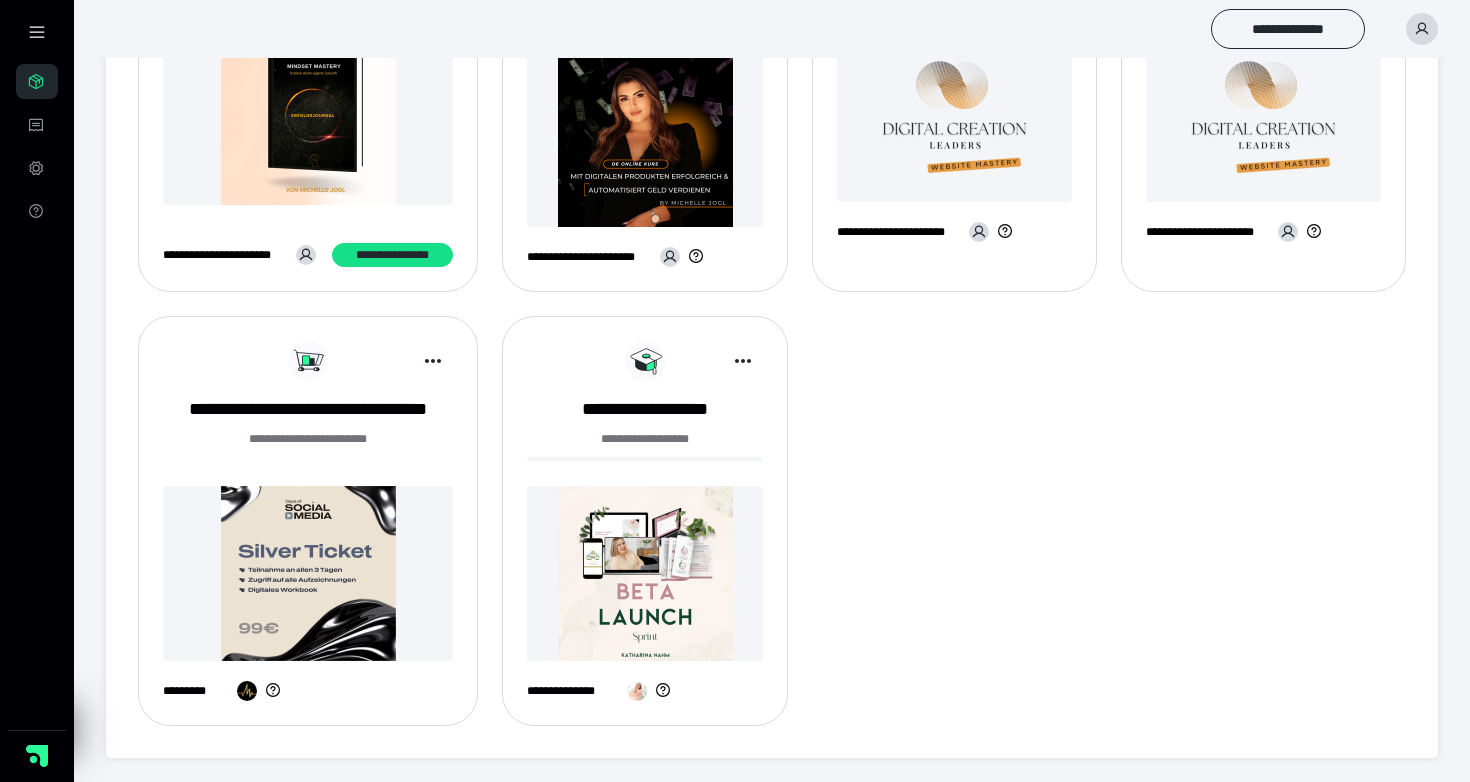 click at bounding box center (644, 573) 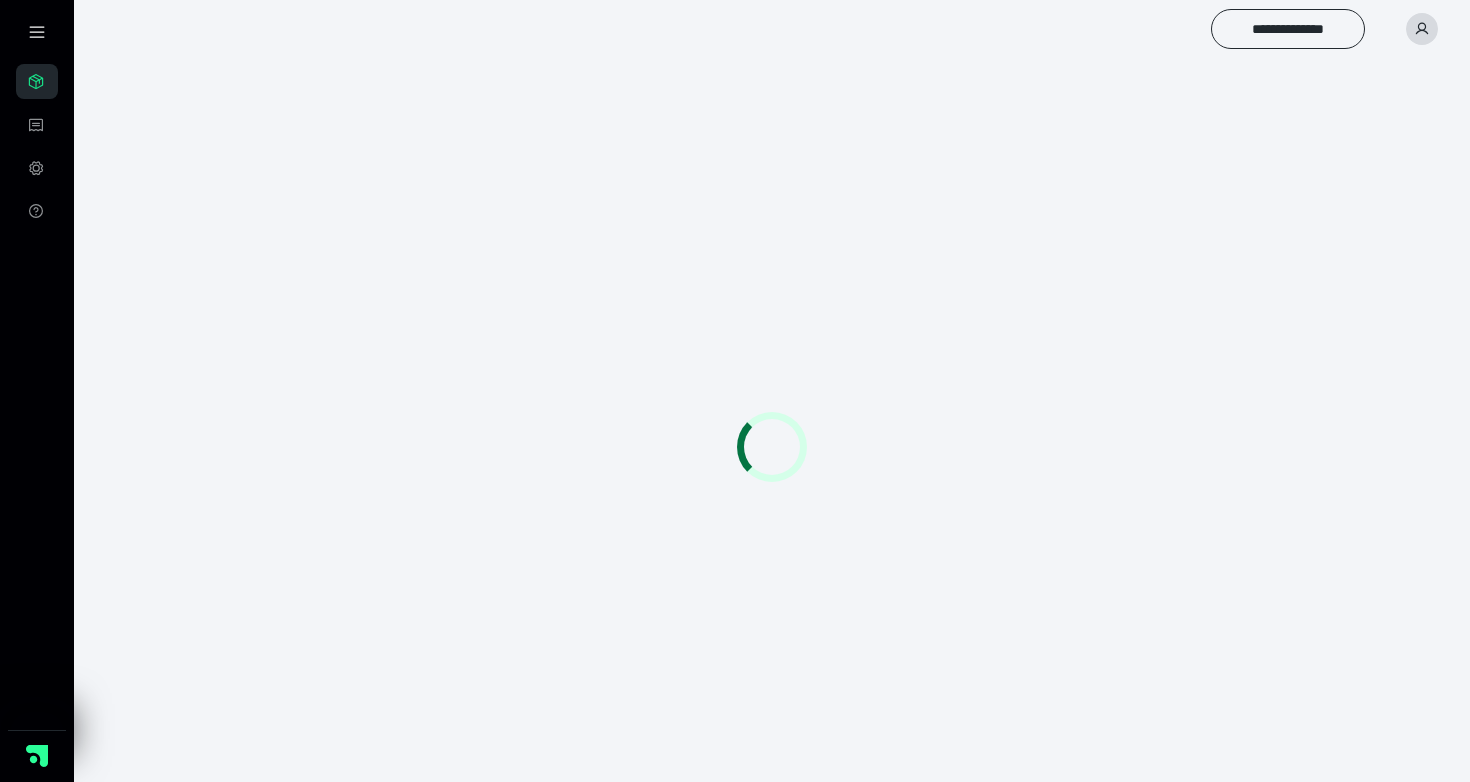scroll, scrollTop: 0, scrollLeft: 0, axis: both 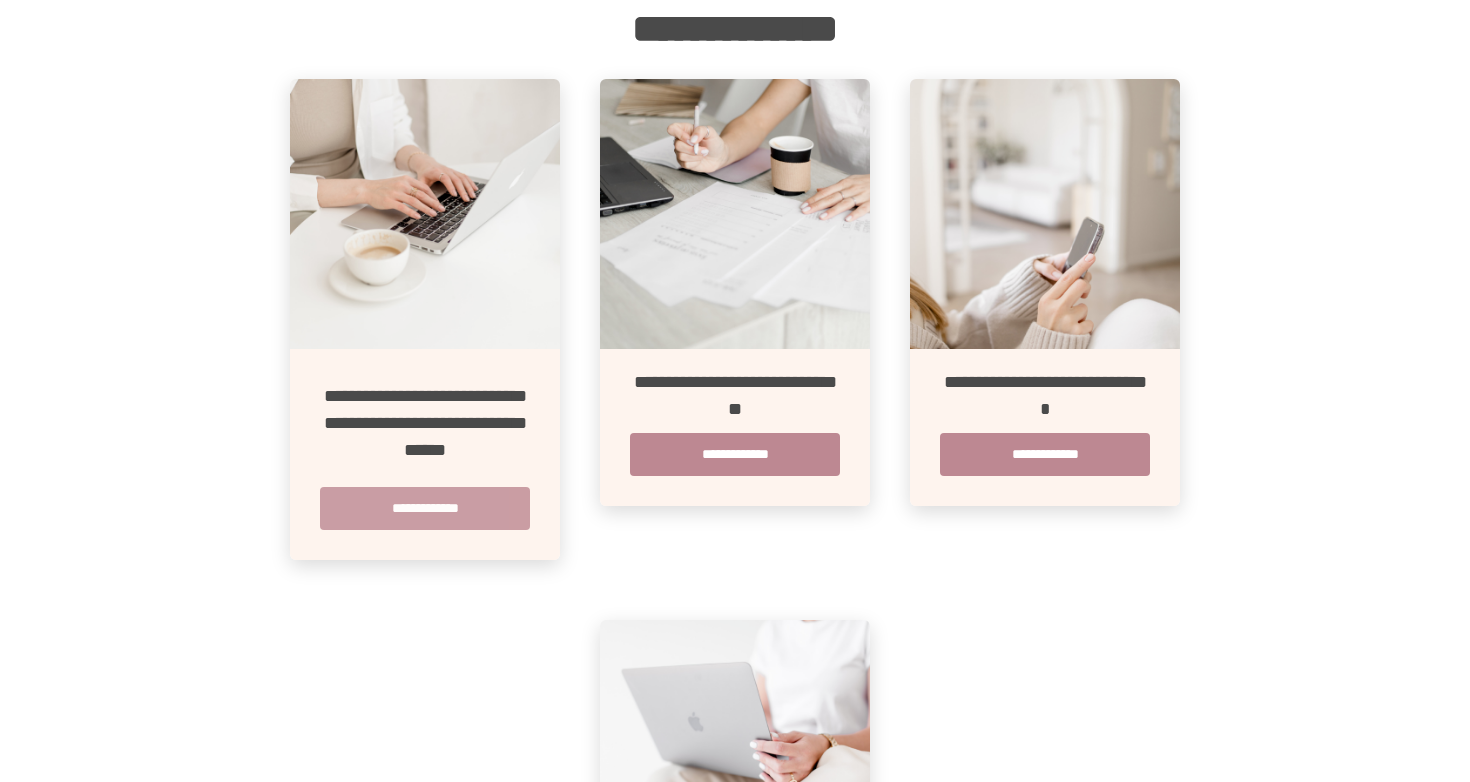 click on "**********" at bounding box center (425, 508) 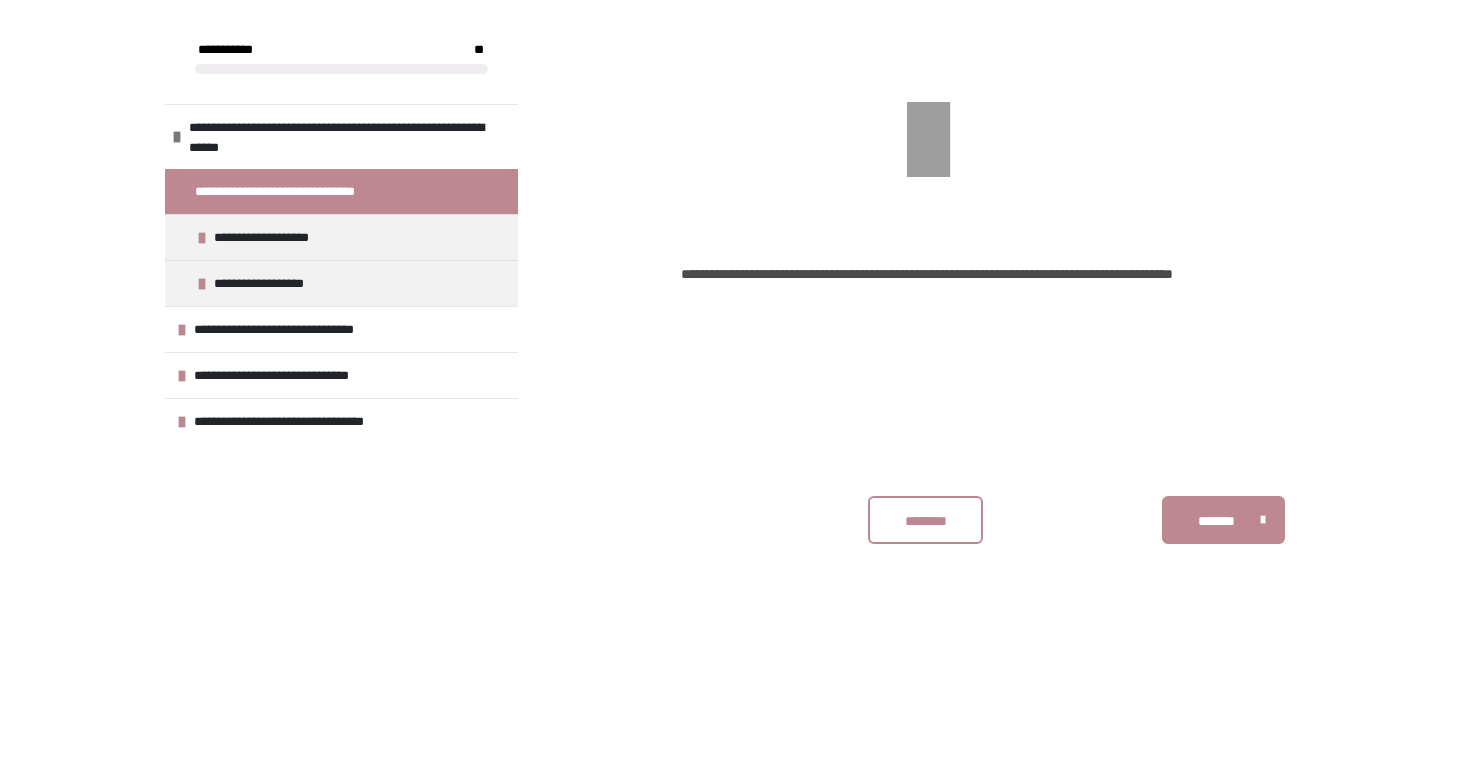 scroll, scrollTop: 340, scrollLeft: 0, axis: vertical 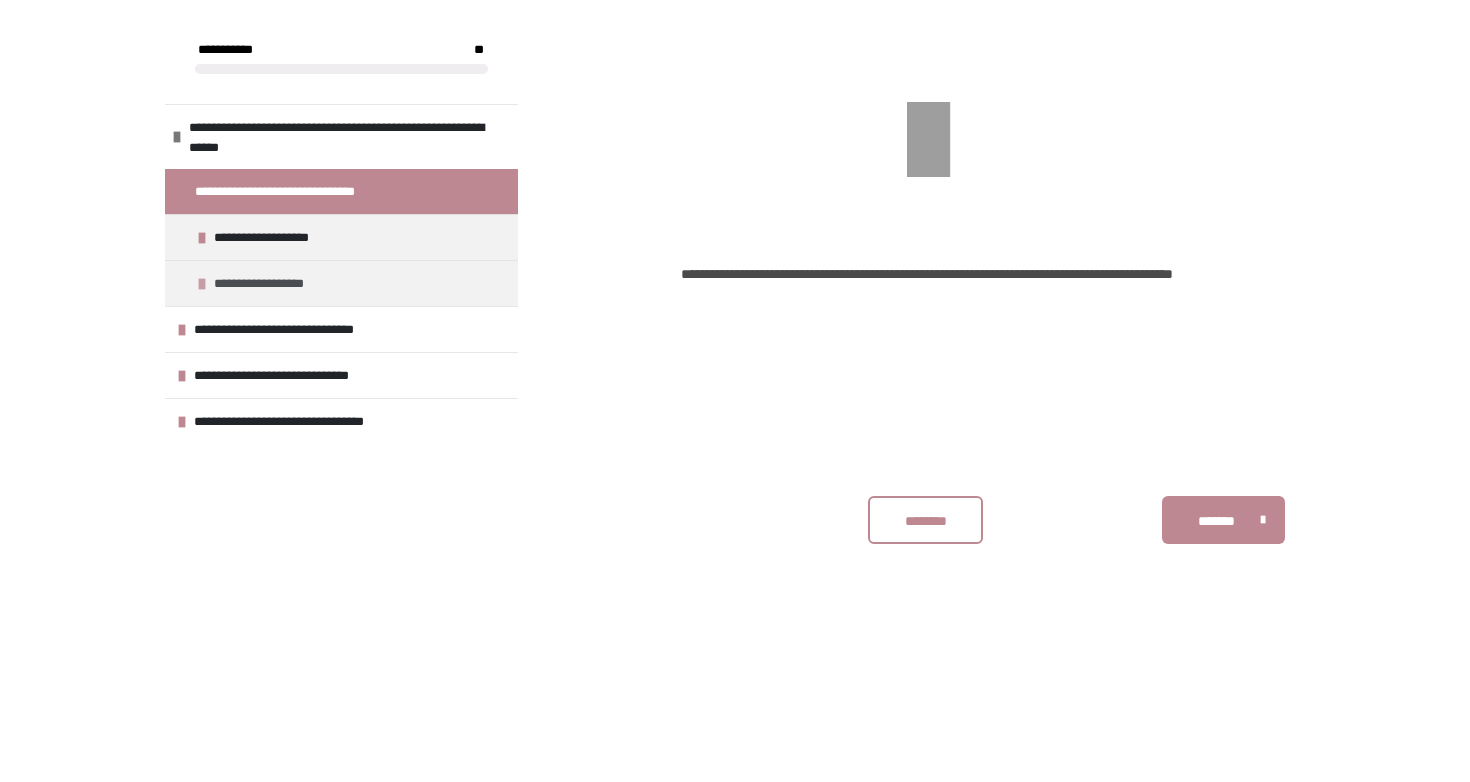 click on "**********" at bounding box center [341, 283] 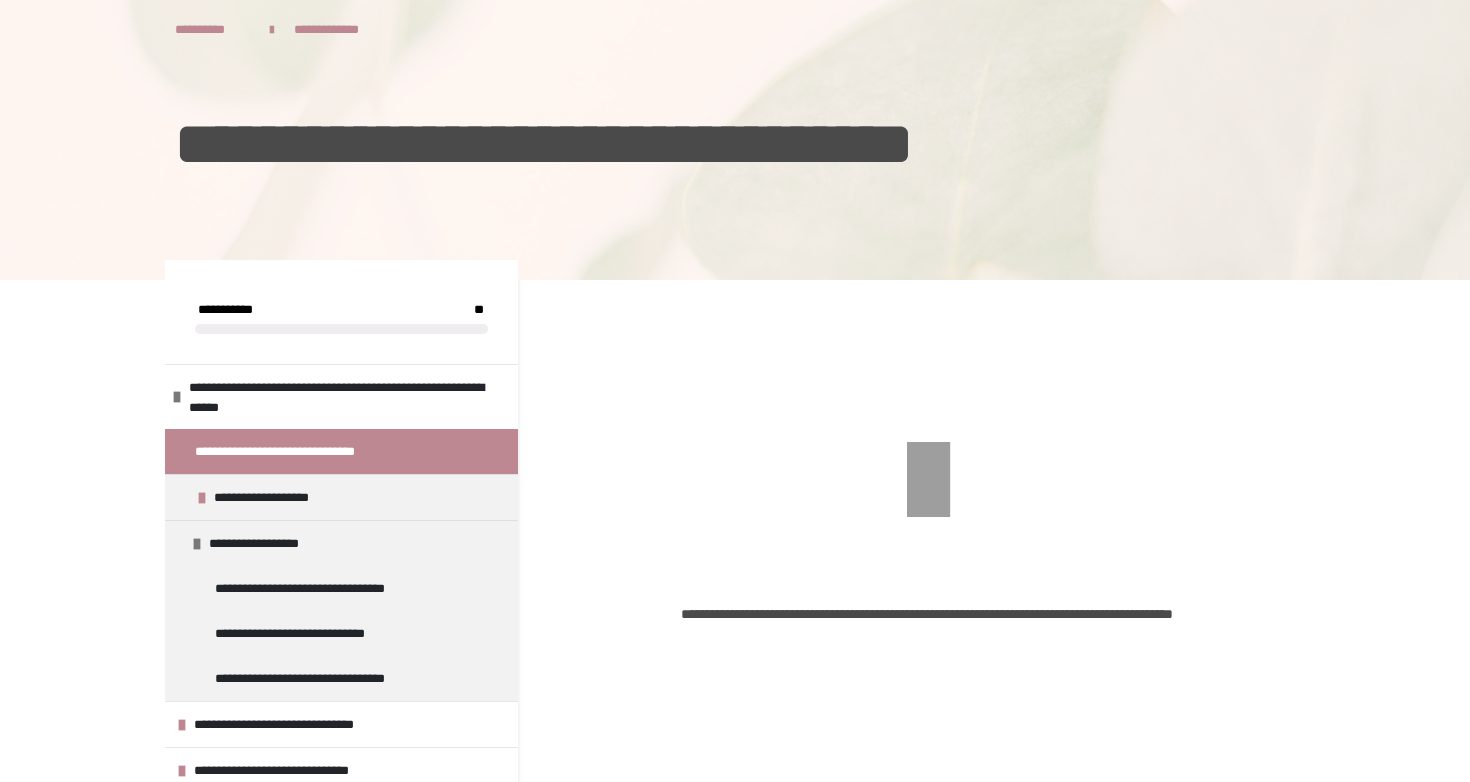scroll, scrollTop: 0, scrollLeft: 0, axis: both 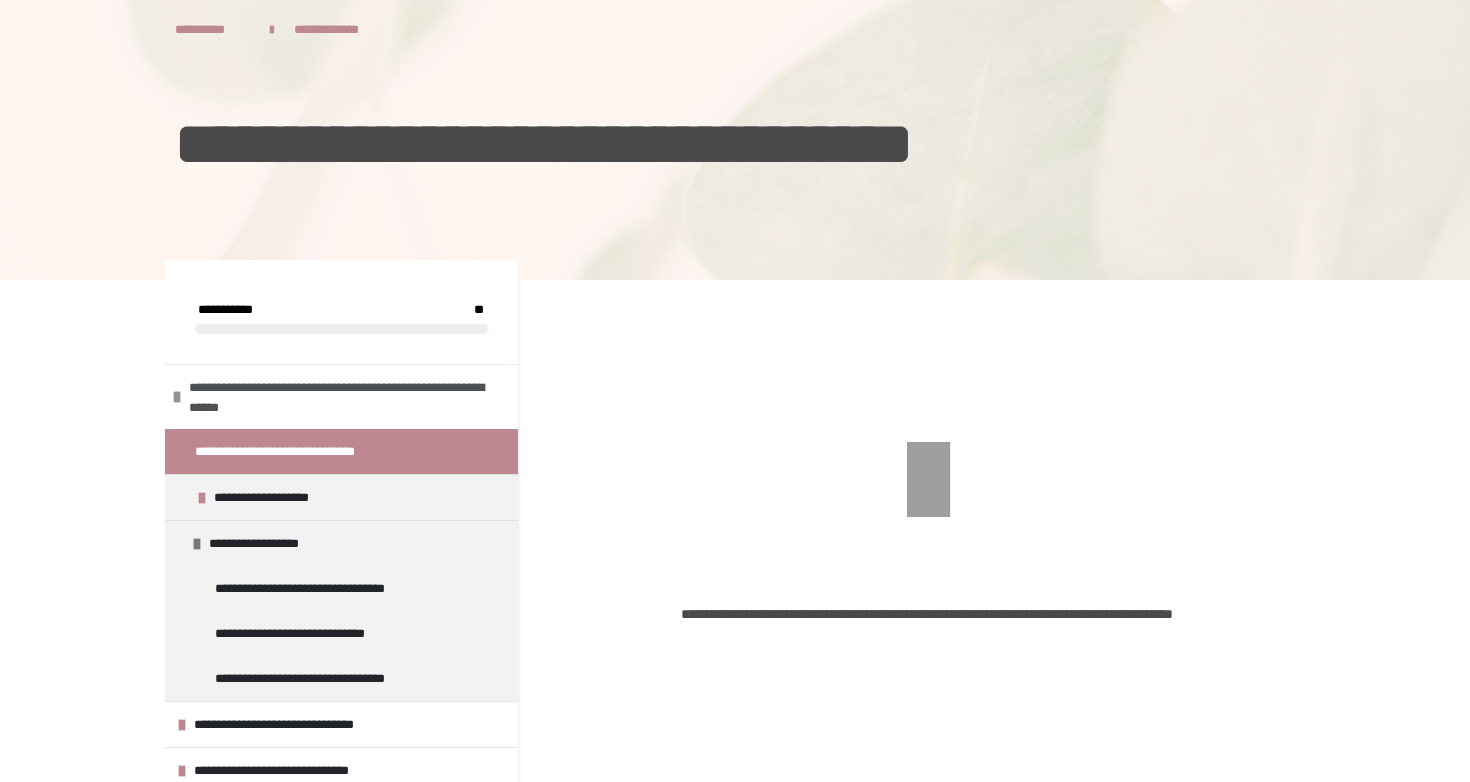 click on "**********" at bounding box center [346, 397] 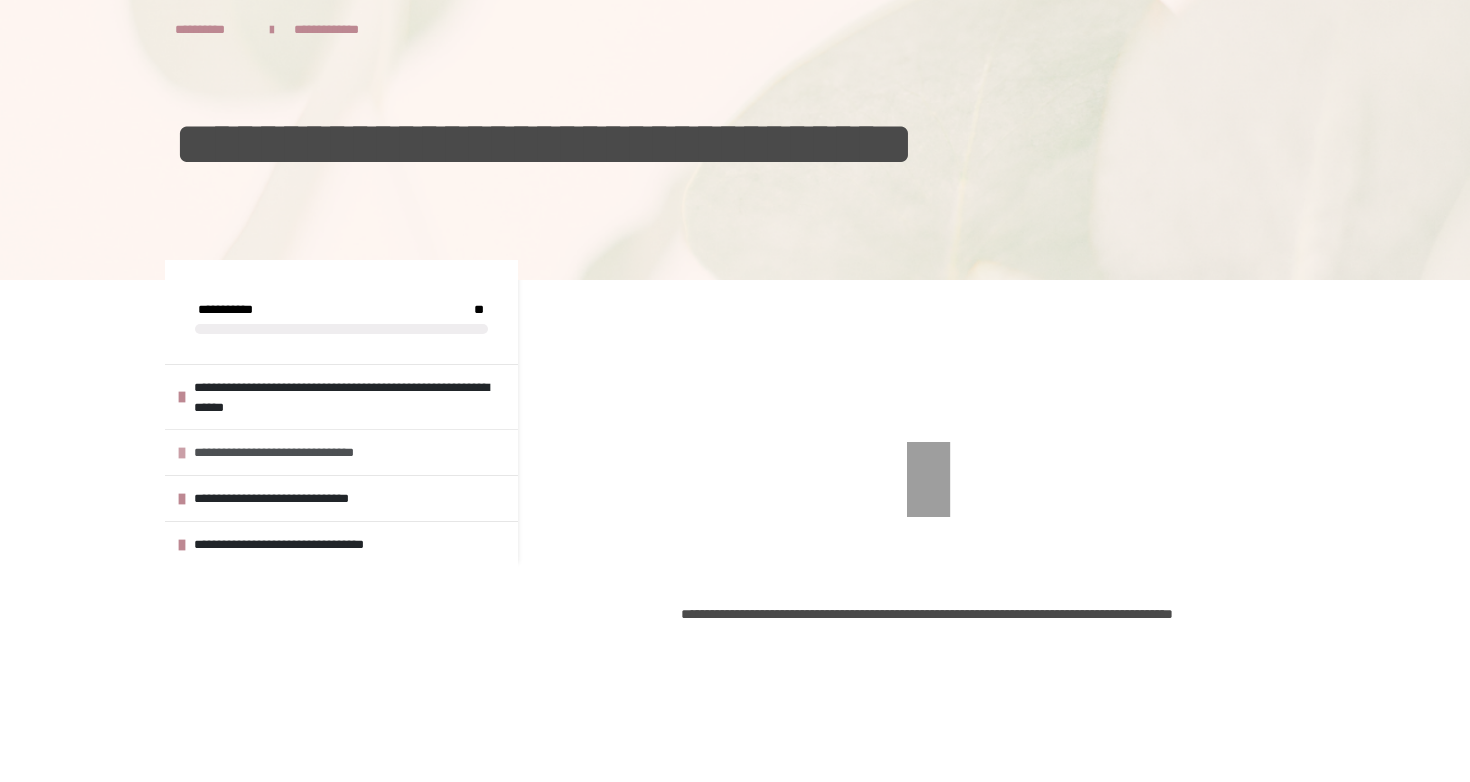 click on "**********" at bounding box center [298, 452] 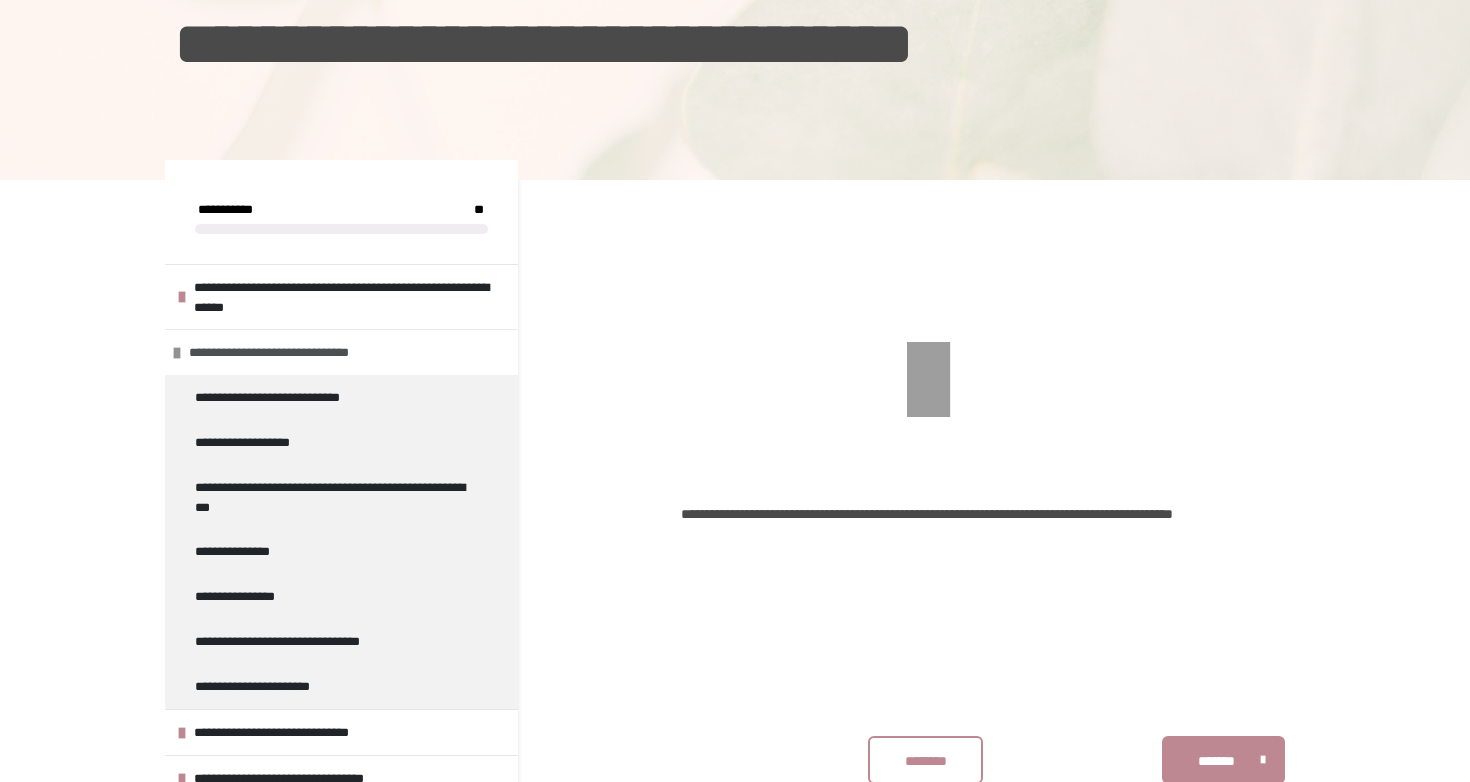 scroll, scrollTop: 214, scrollLeft: 0, axis: vertical 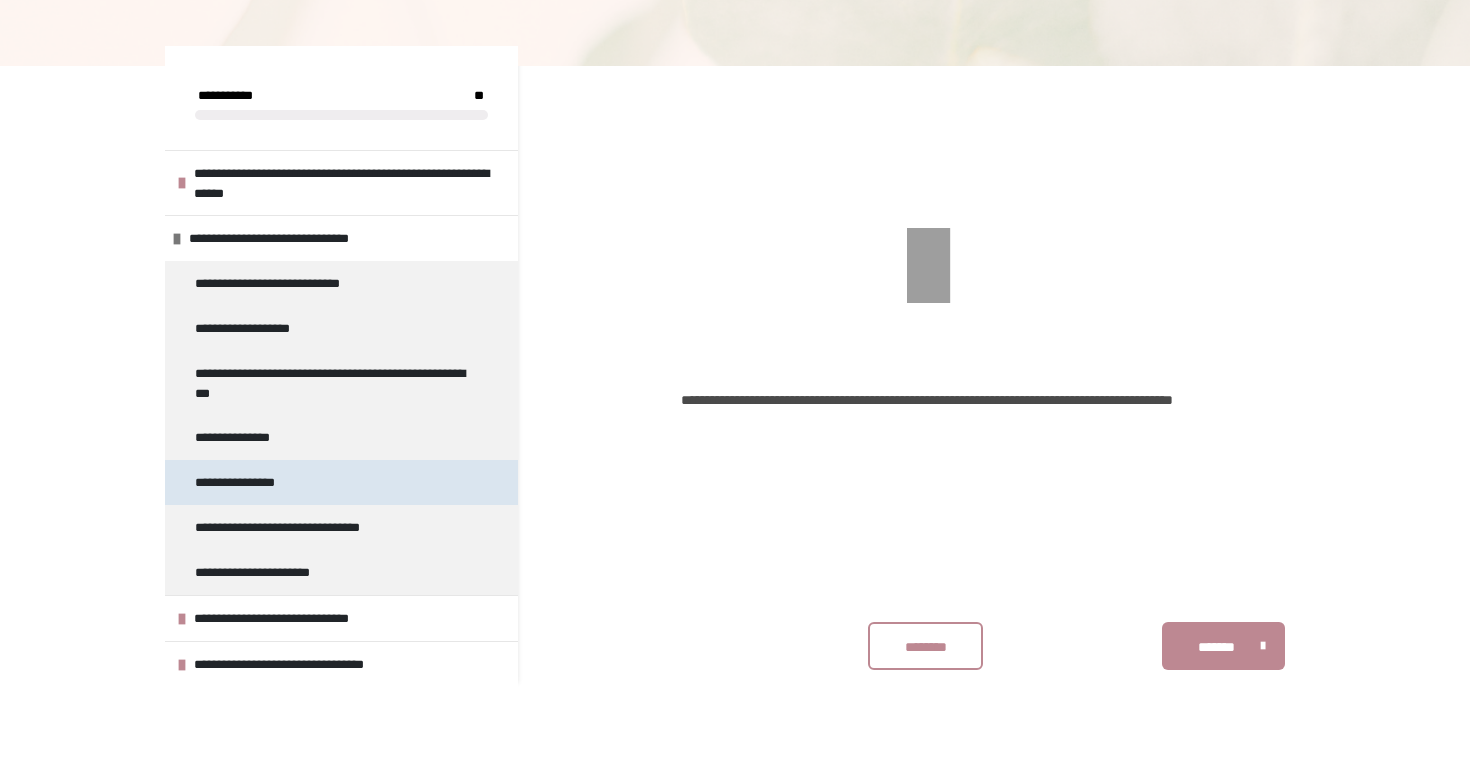 click on "**********" at bounding box center [341, 482] 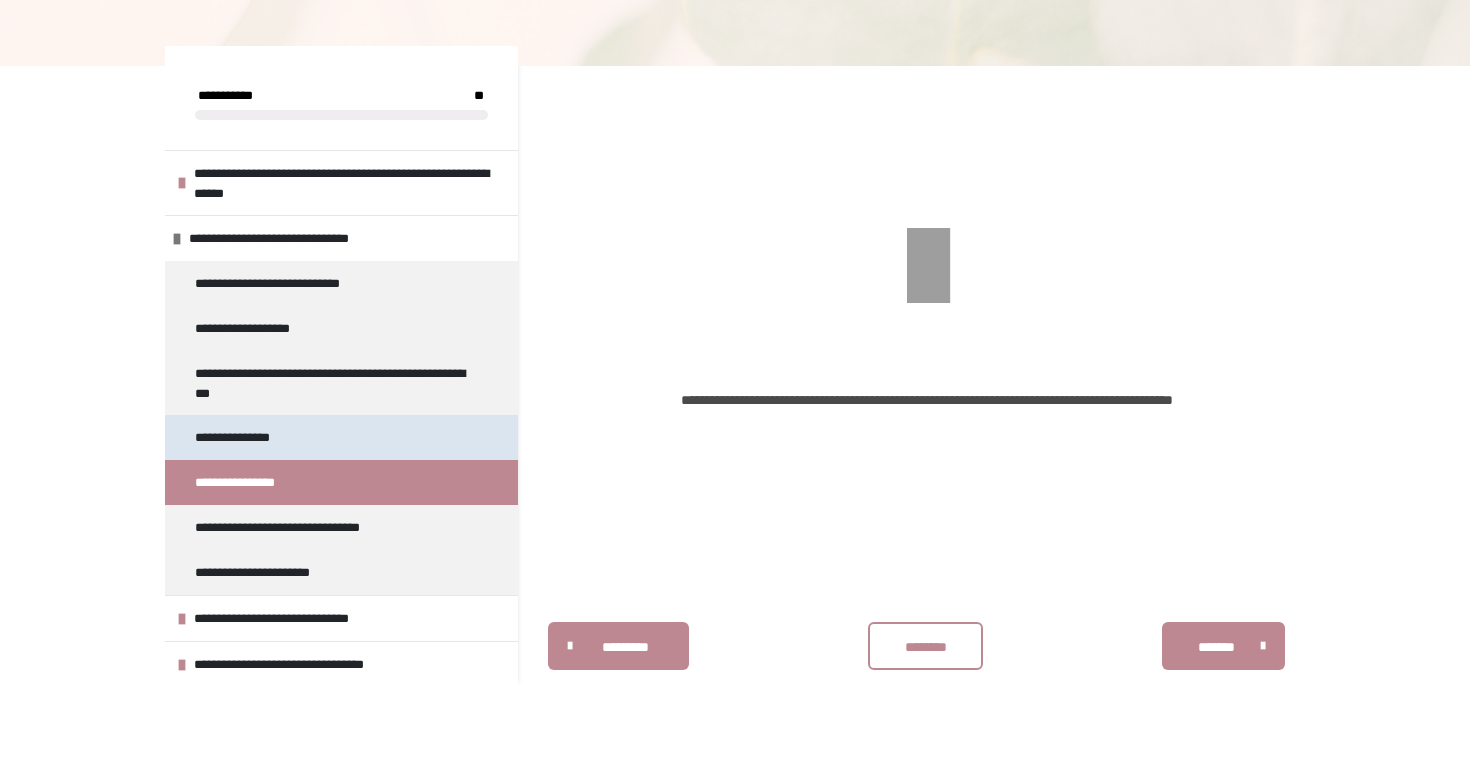 click on "**********" at bounding box center (243, 437) 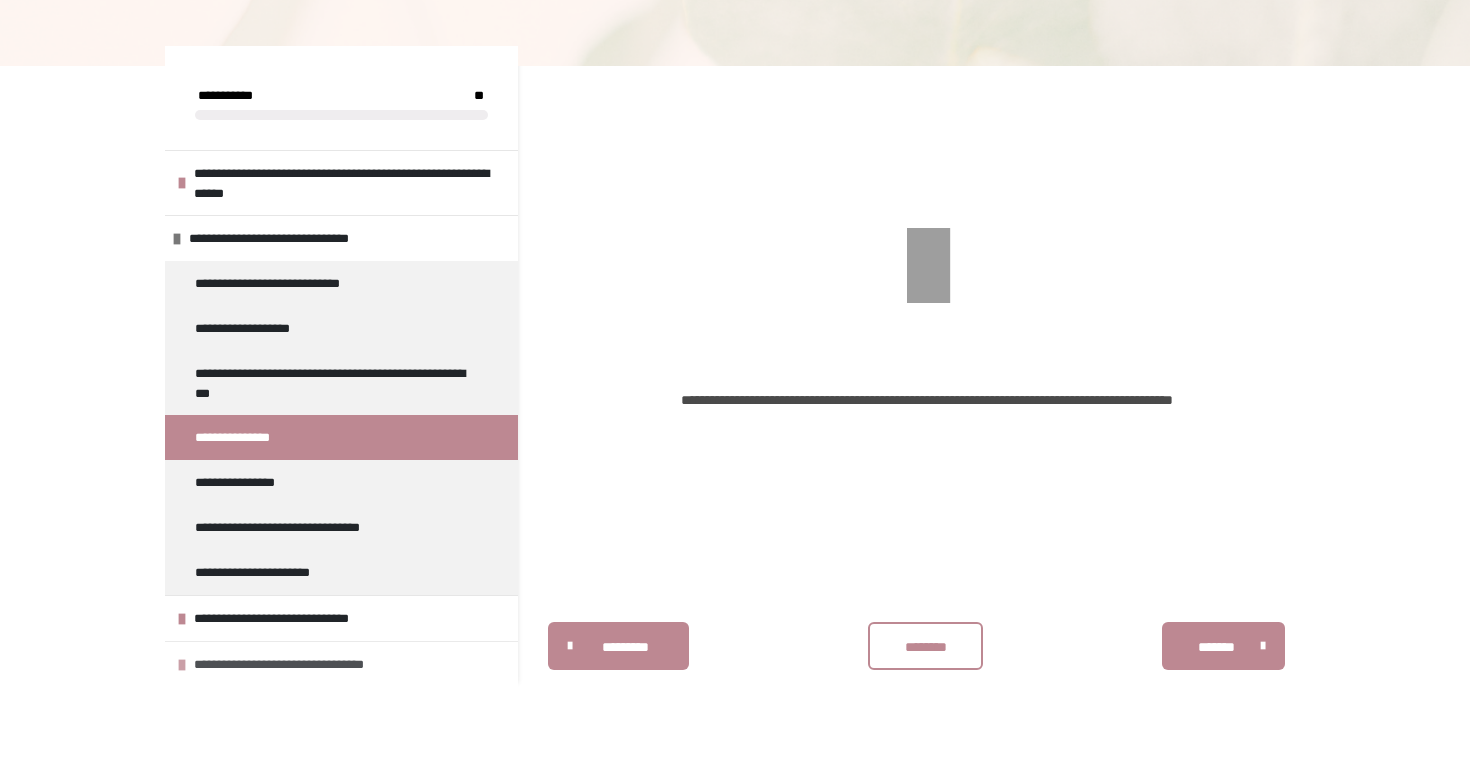 click on "**********" at bounding box center [341, 664] 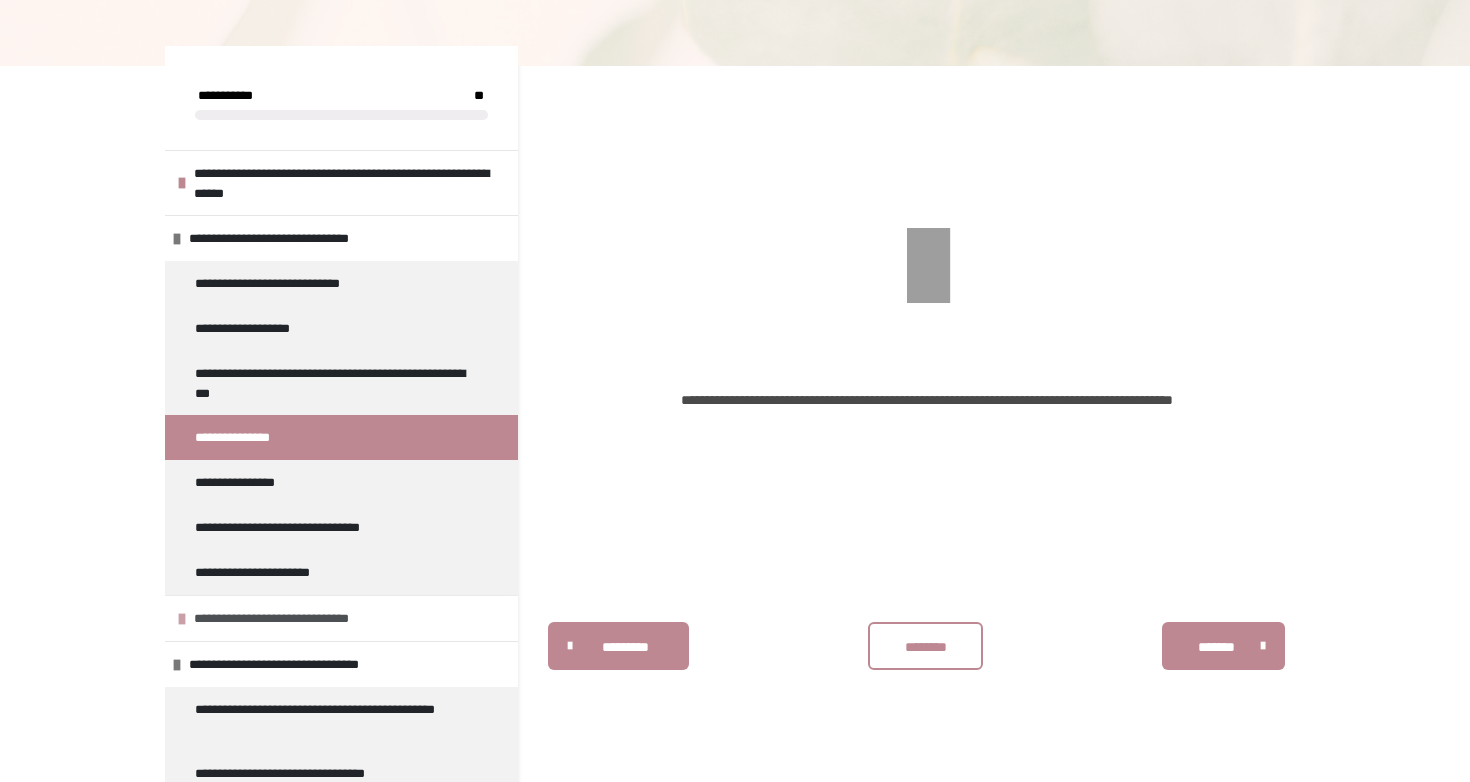 click on "**********" at bounding box center [296, 618] 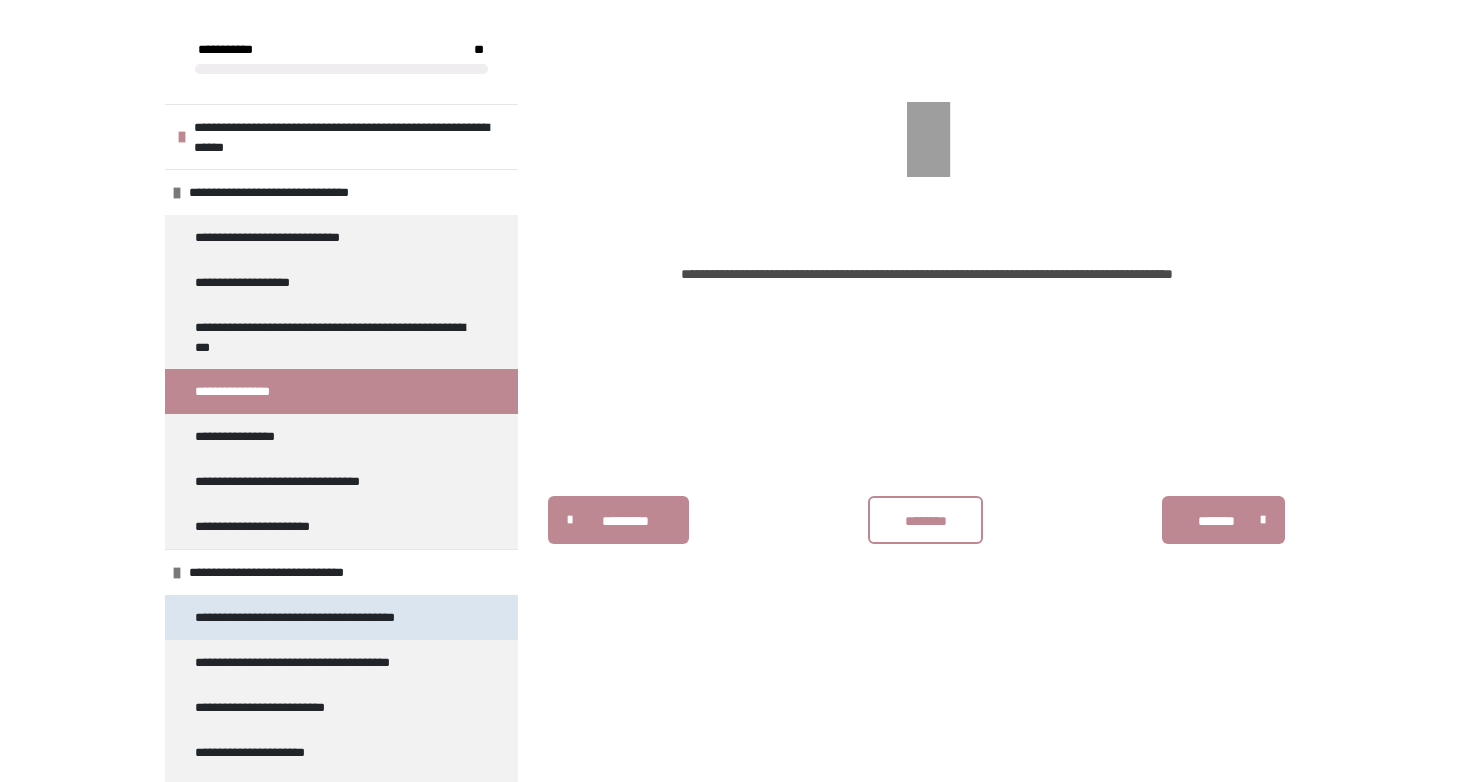 scroll, scrollTop: 340, scrollLeft: 0, axis: vertical 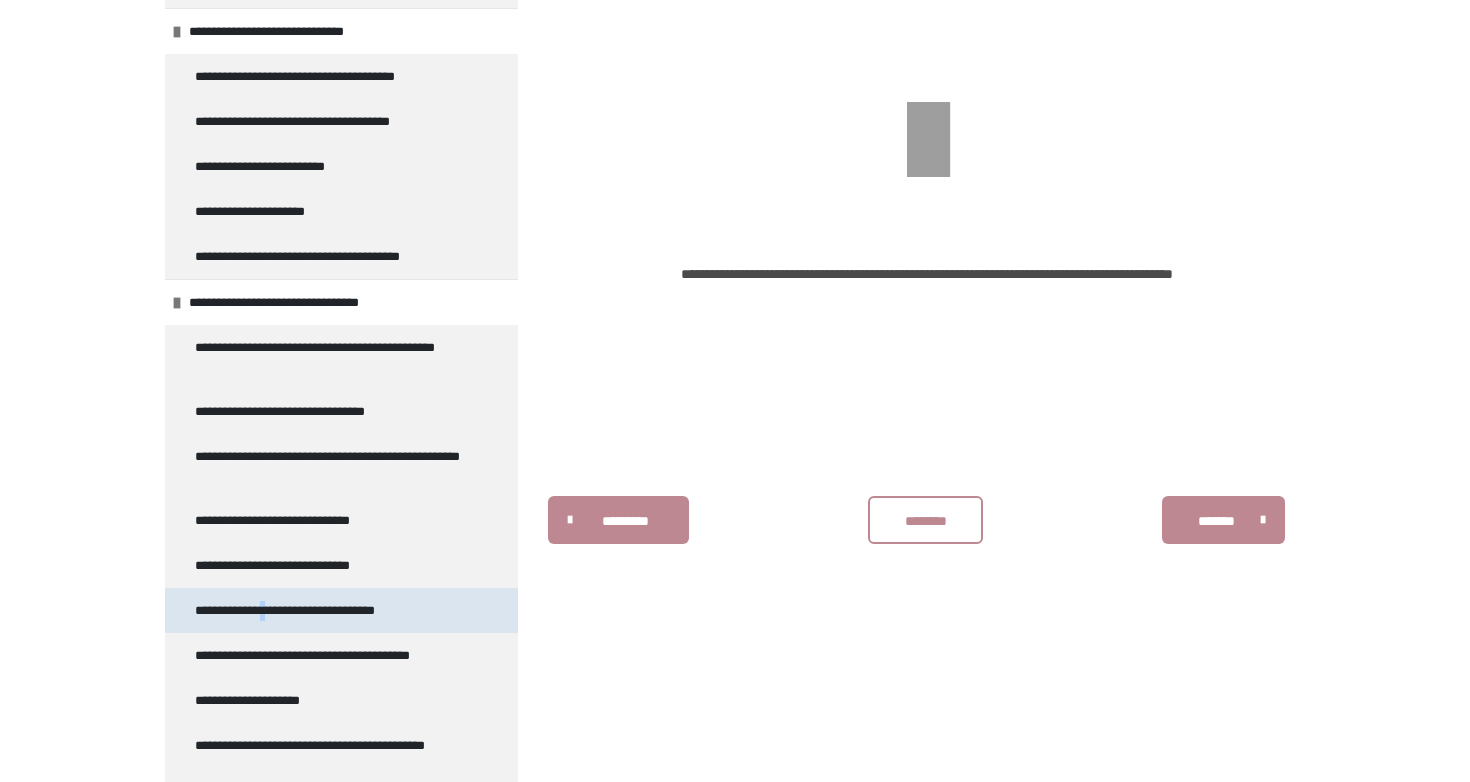click on "**********" at bounding box center [303, 610] 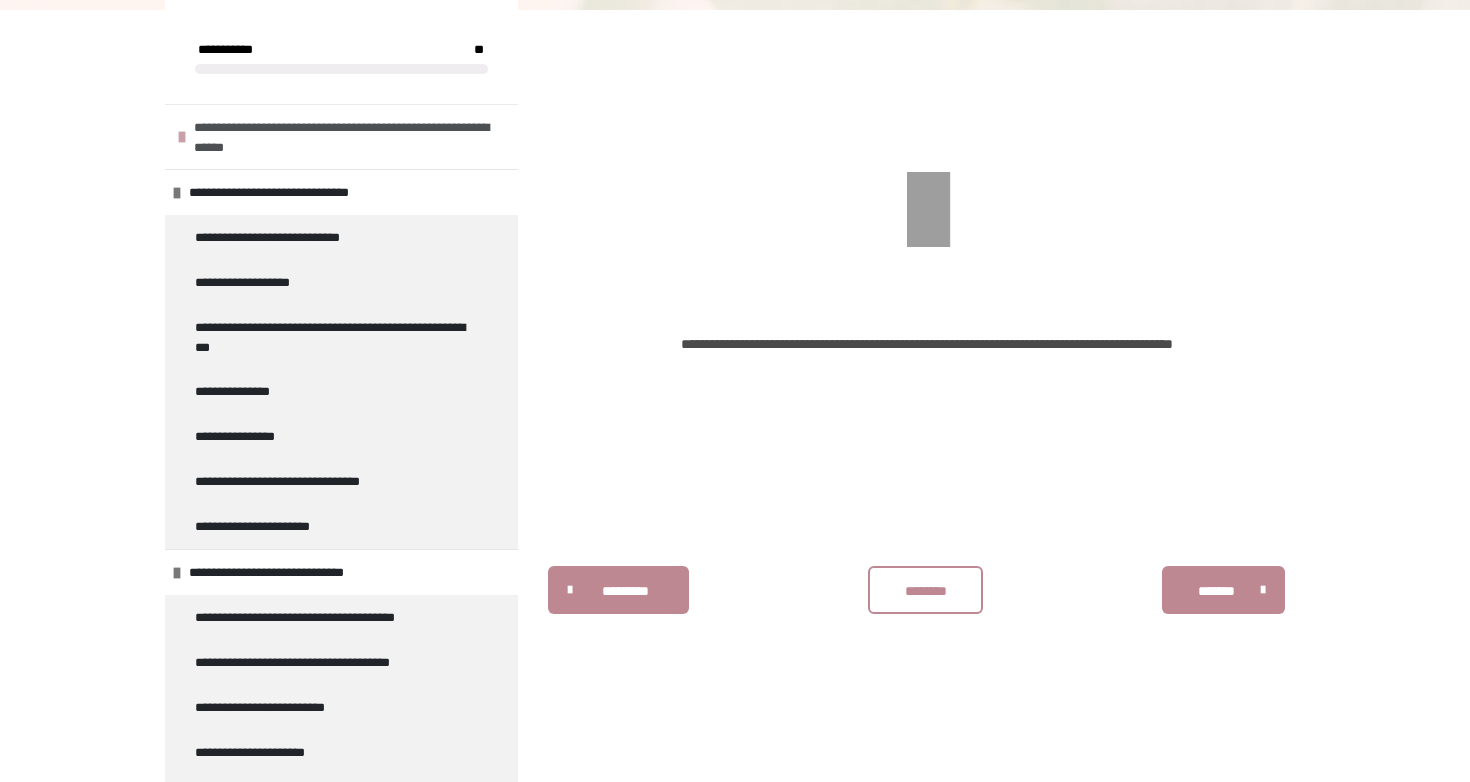 scroll, scrollTop: 0, scrollLeft: 0, axis: both 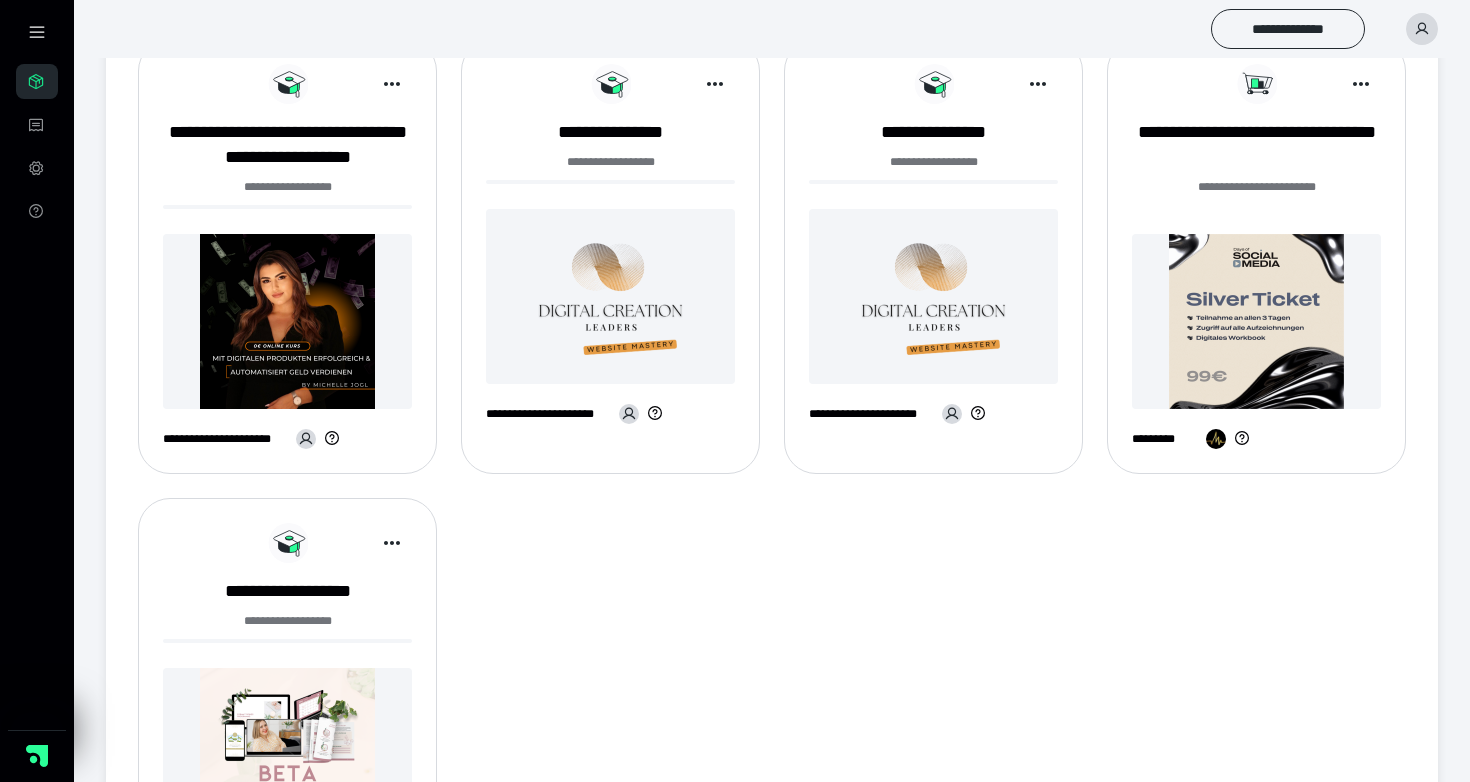 click on "**********" at bounding box center (1256, 256) 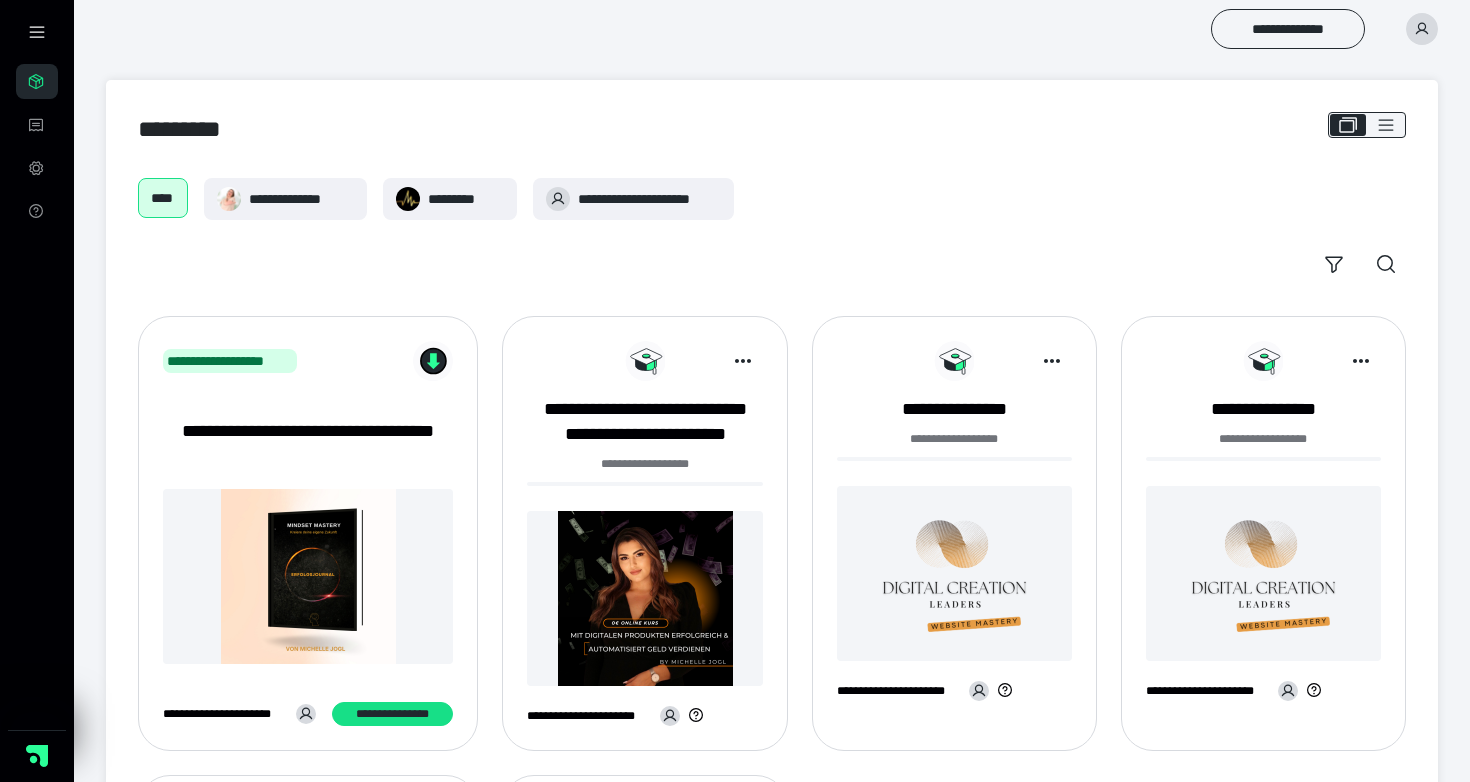 scroll, scrollTop: 277, scrollLeft: 0, axis: vertical 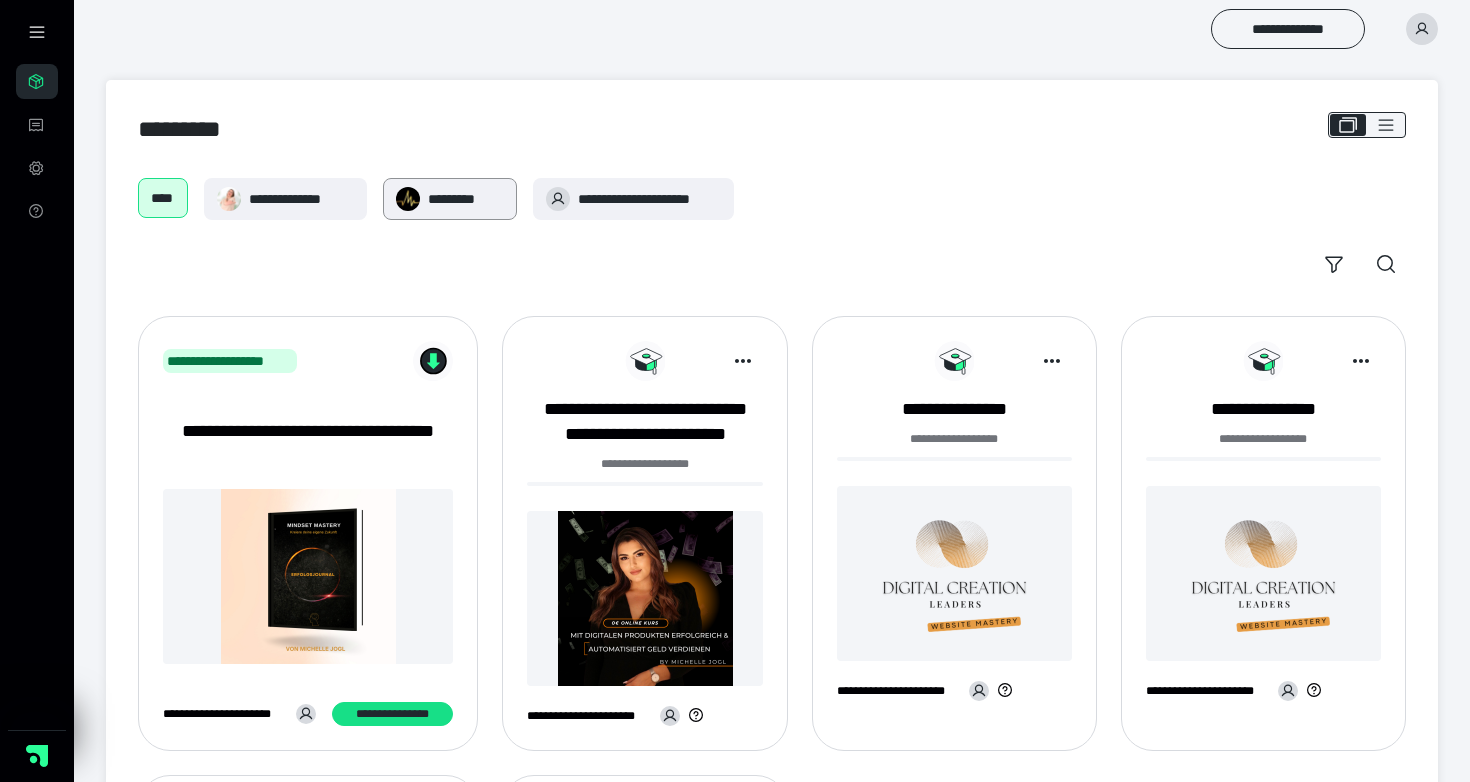 click on "*********" at bounding box center [466, 199] 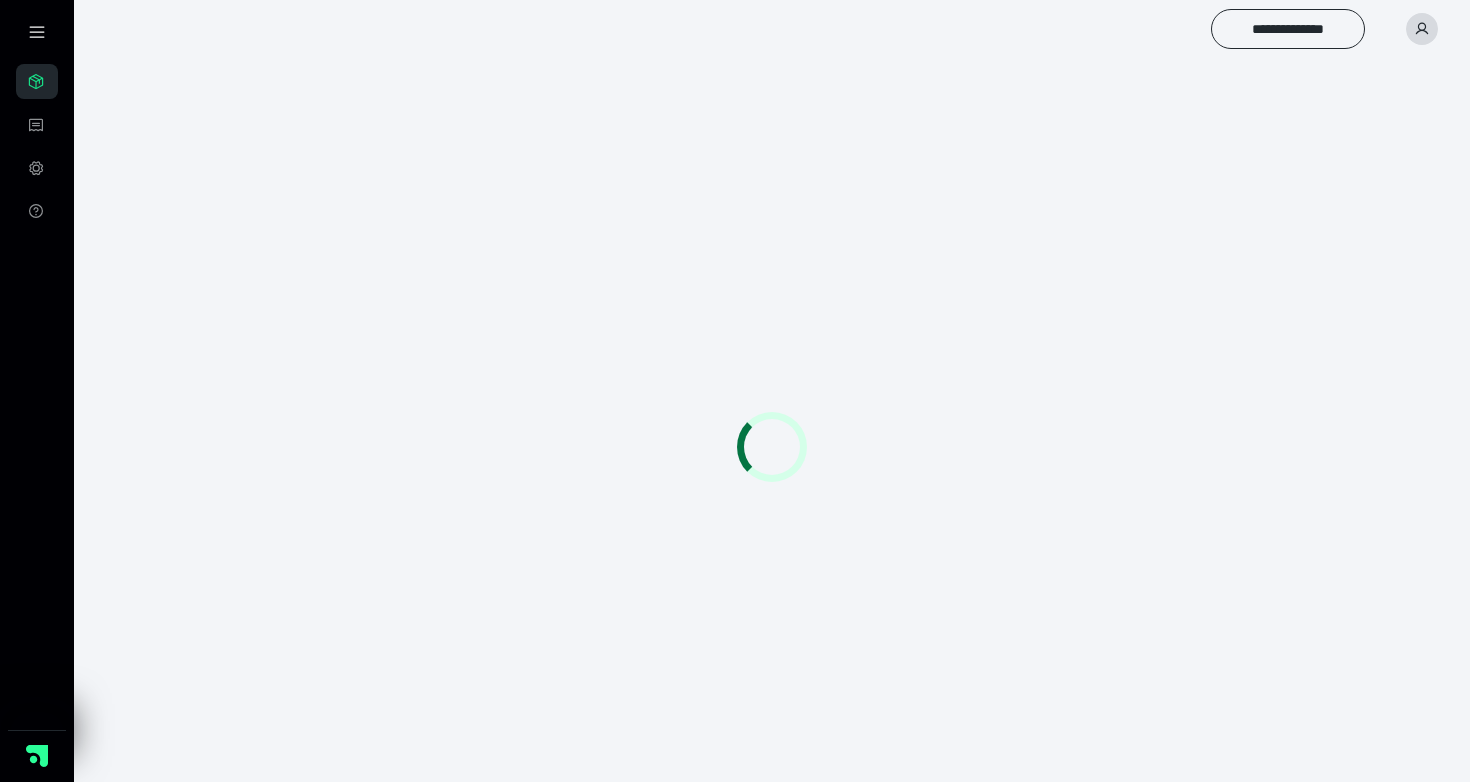 scroll, scrollTop: 0, scrollLeft: 0, axis: both 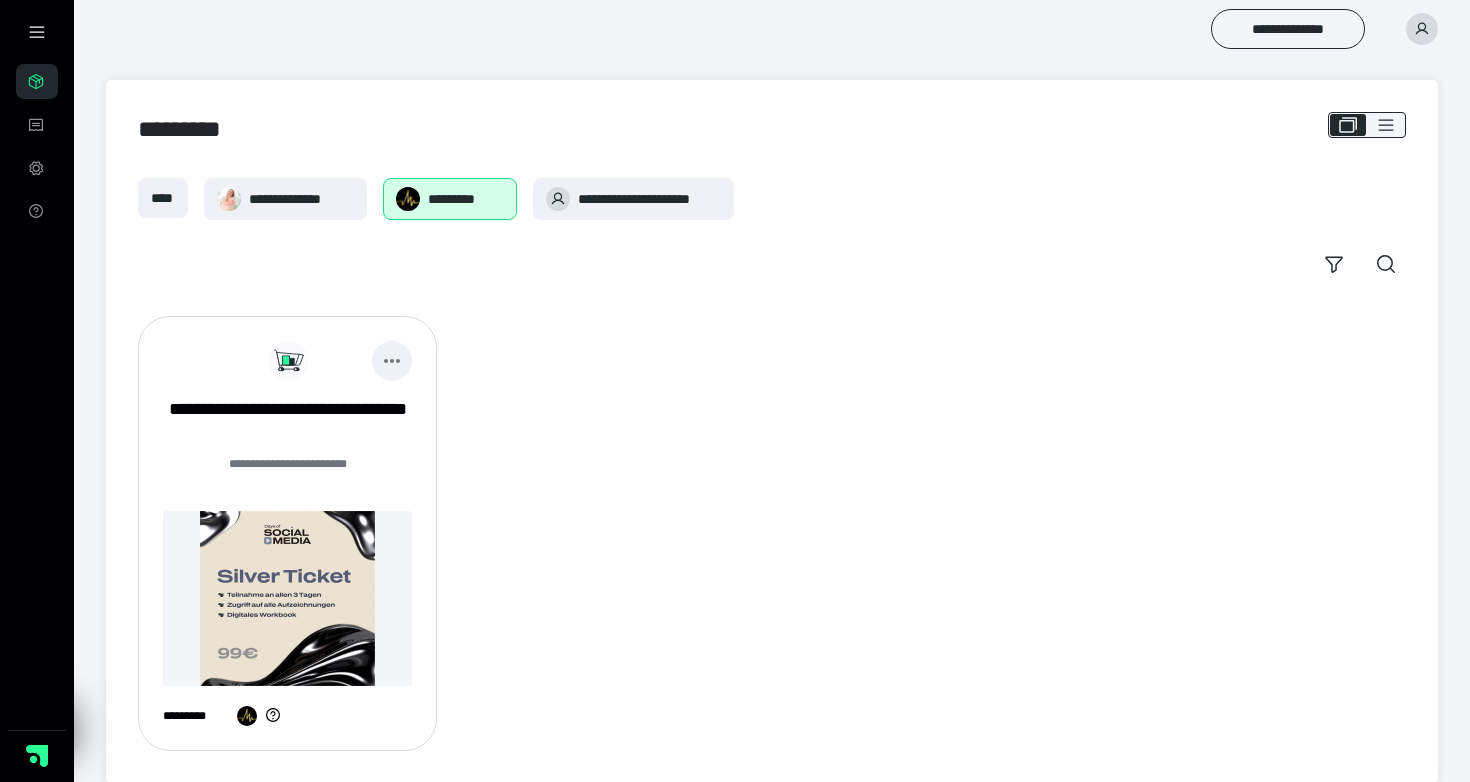 click 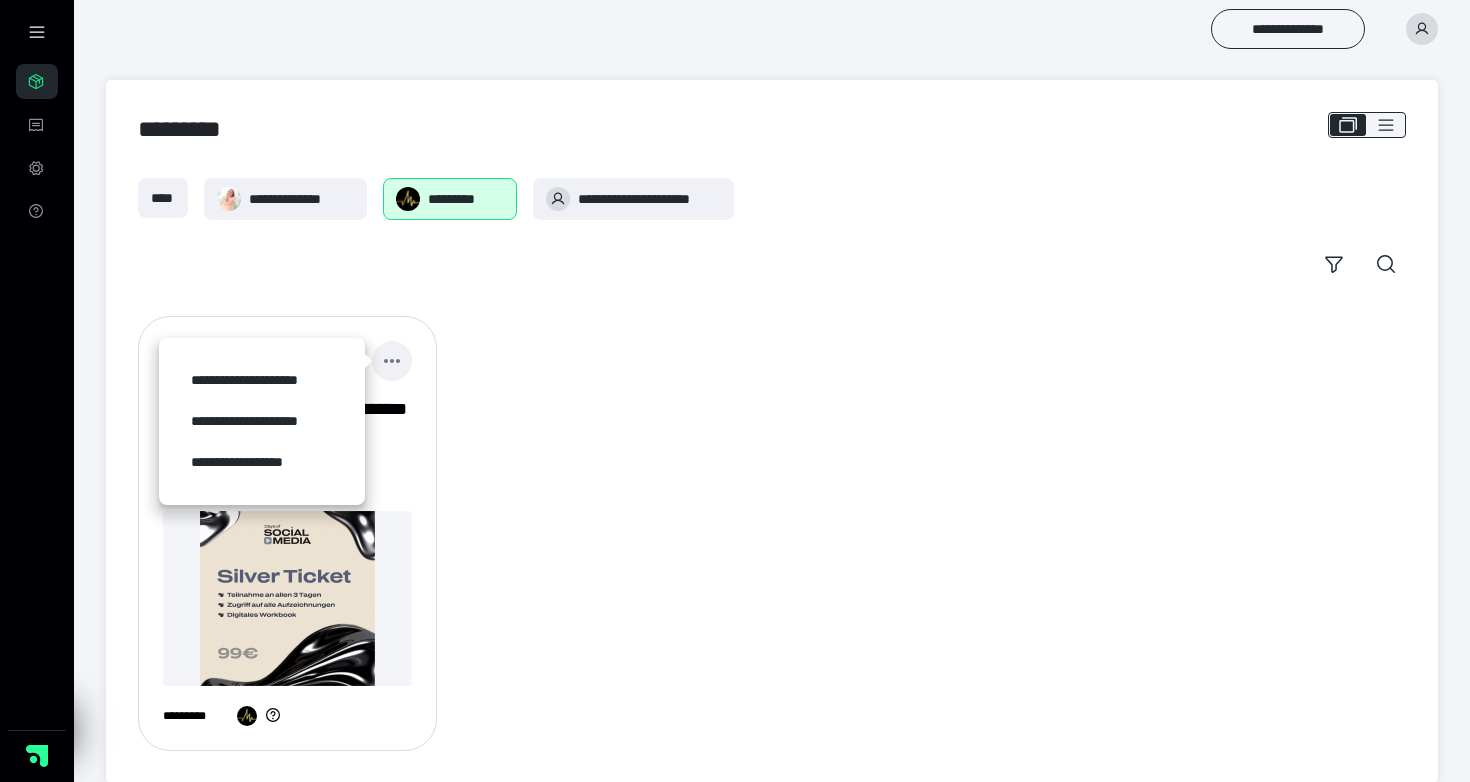 click 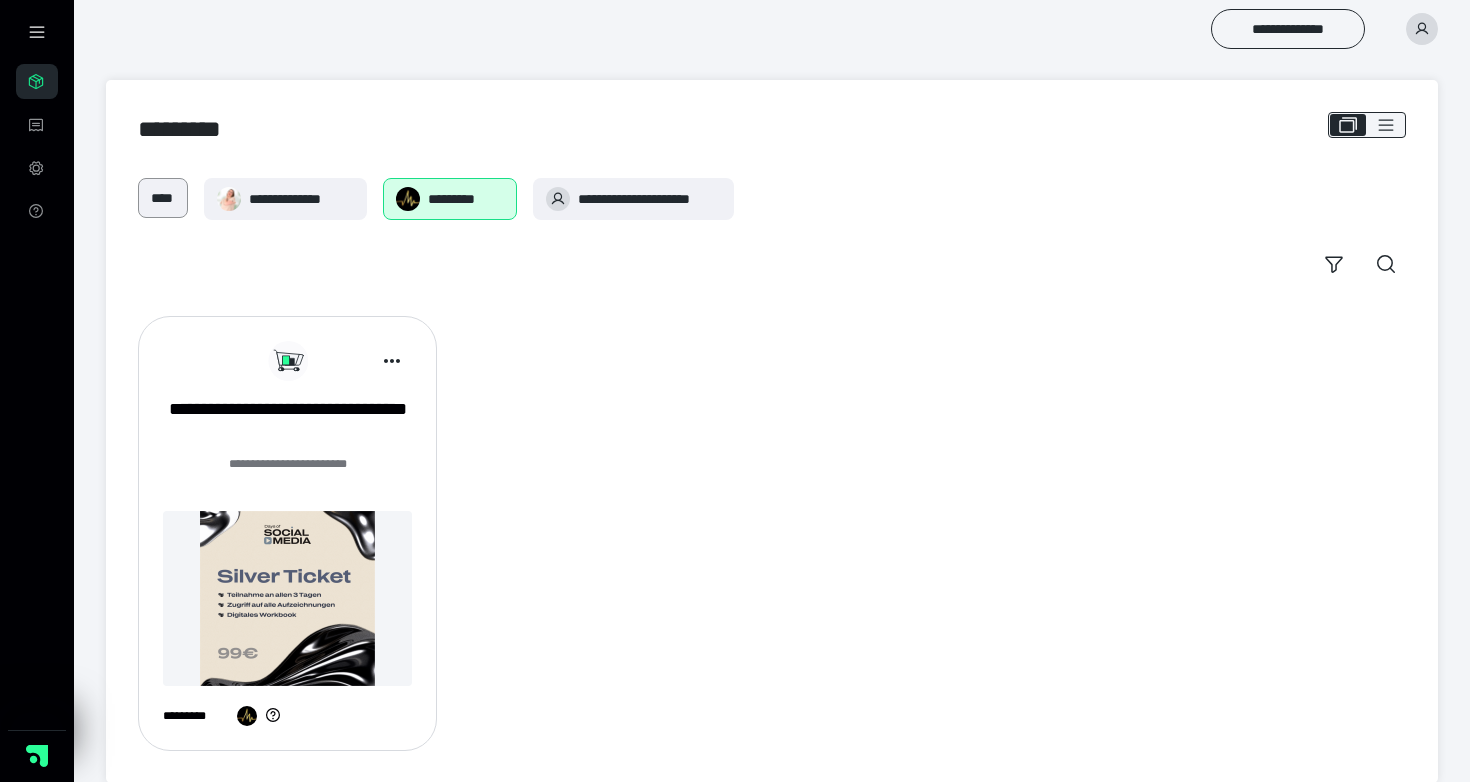 click on "****" at bounding box center (163, 198) 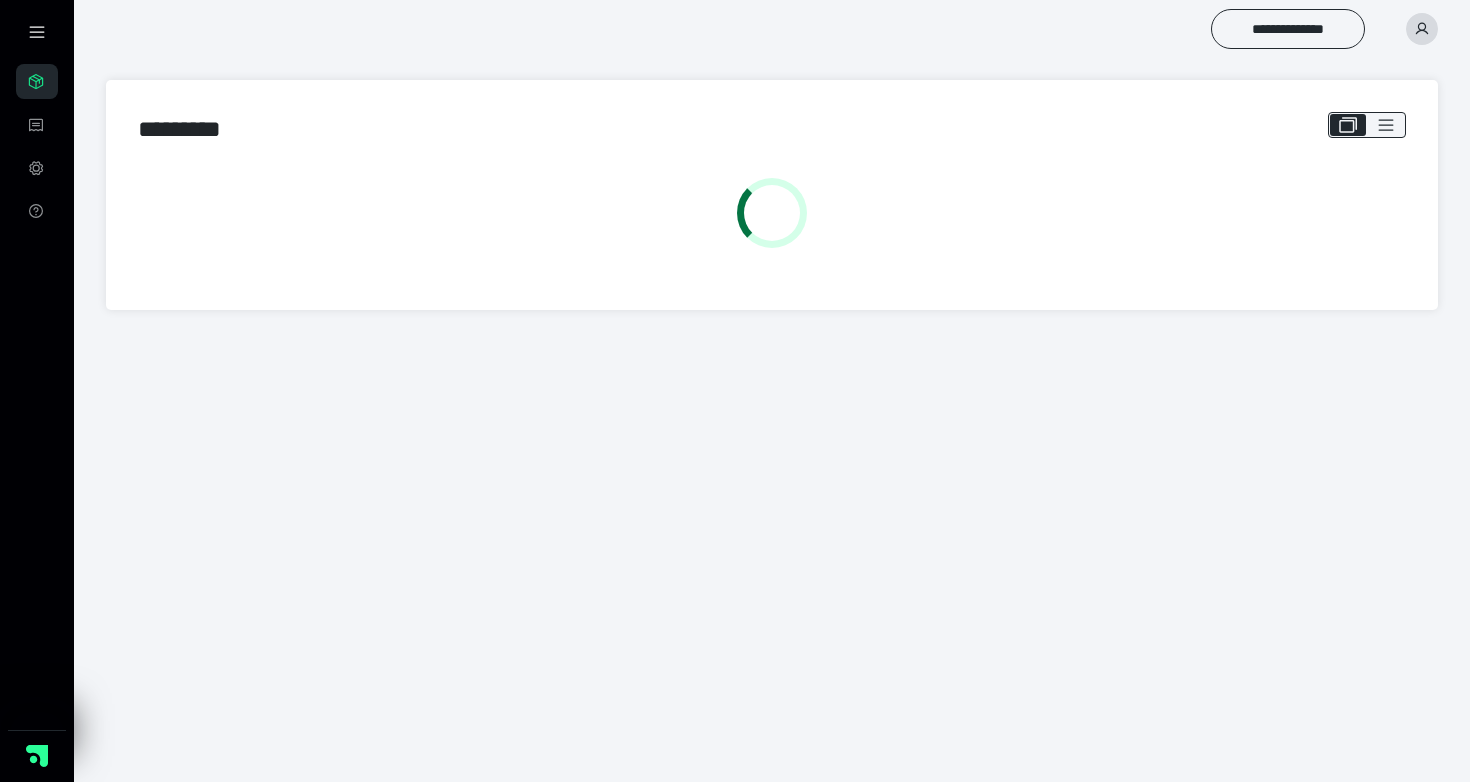 scroll, scrollTop: 0, scrollLeft: 0, axis: both 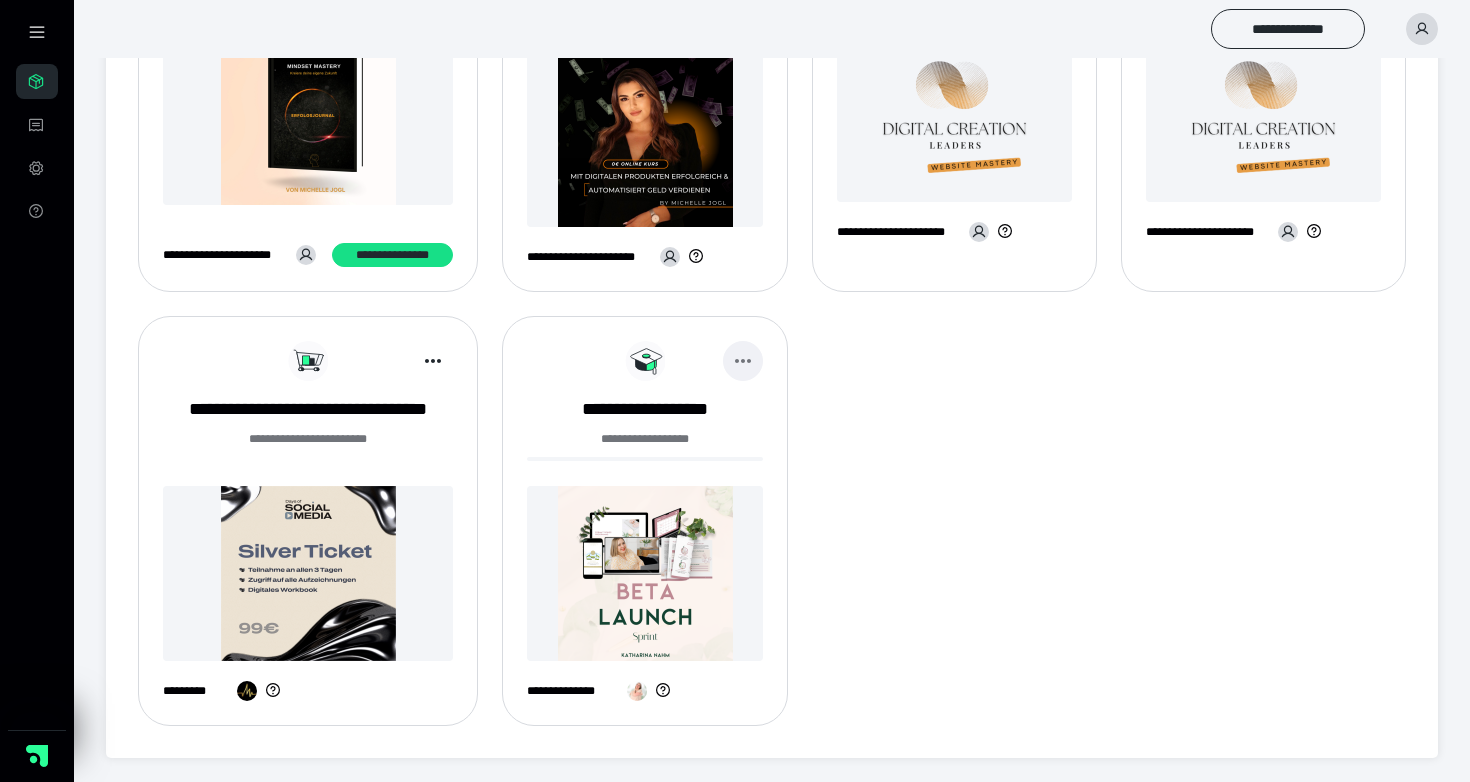 click at bounding box center (743, 361) 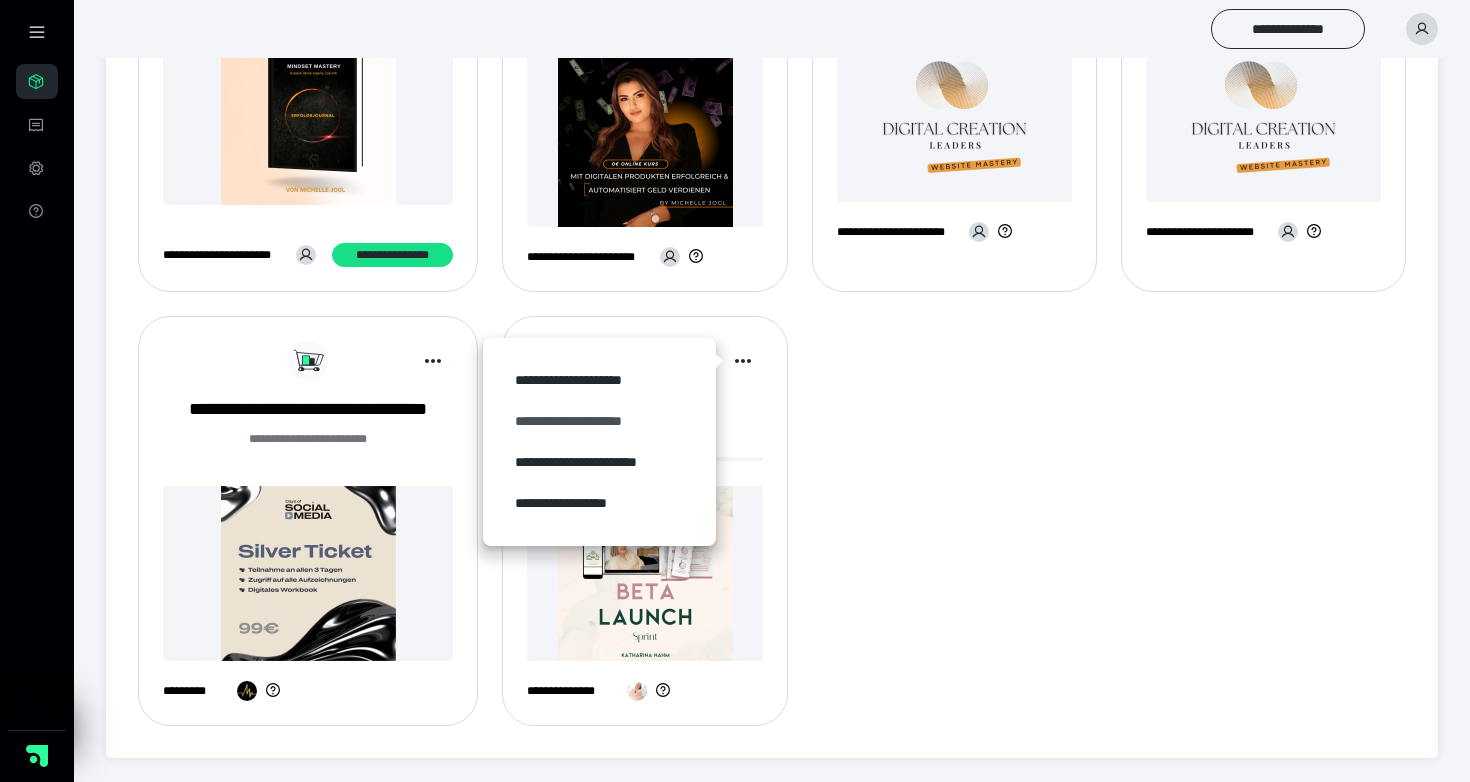 click on "**********" at bounding box center [599, 421] 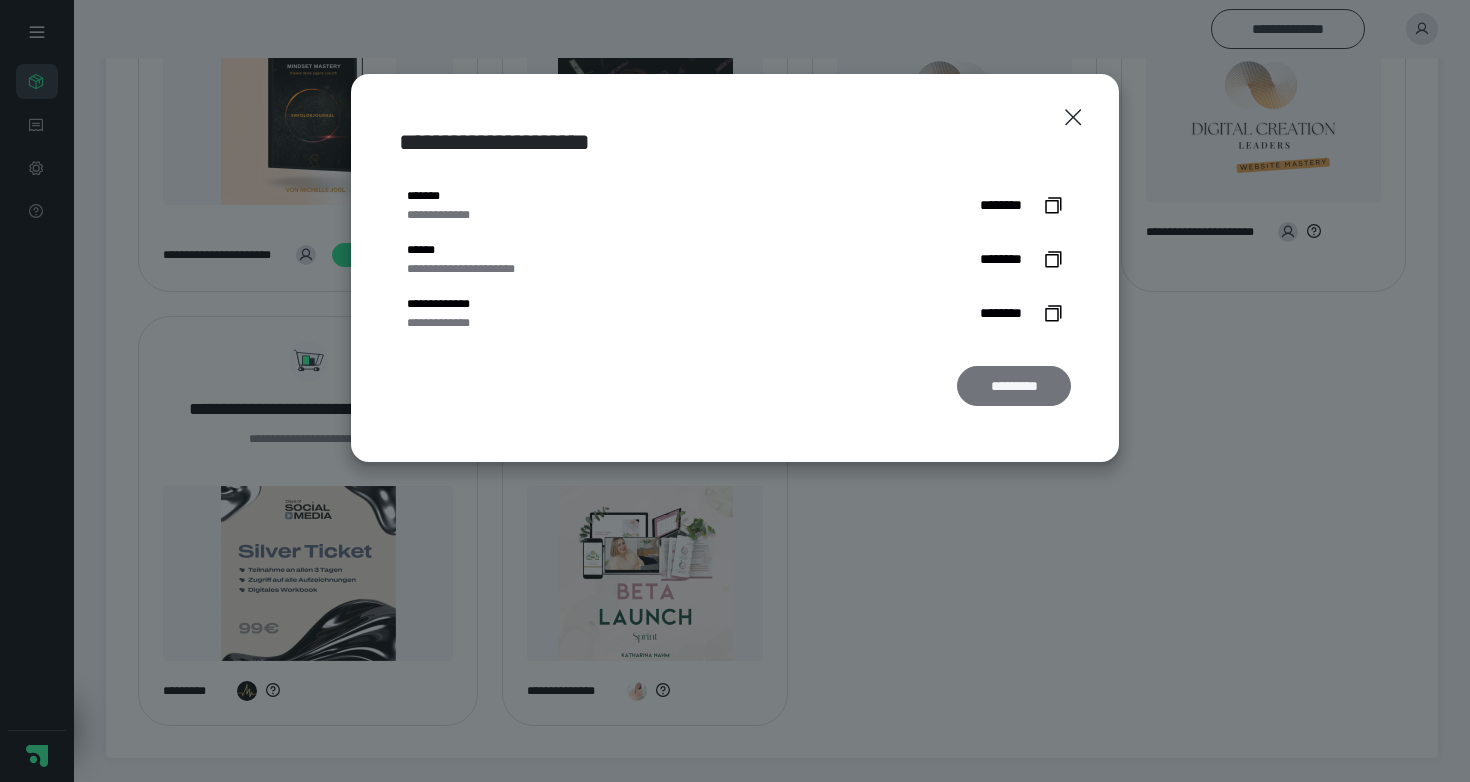 click on "*********" at bounding box center (1014, 386) 